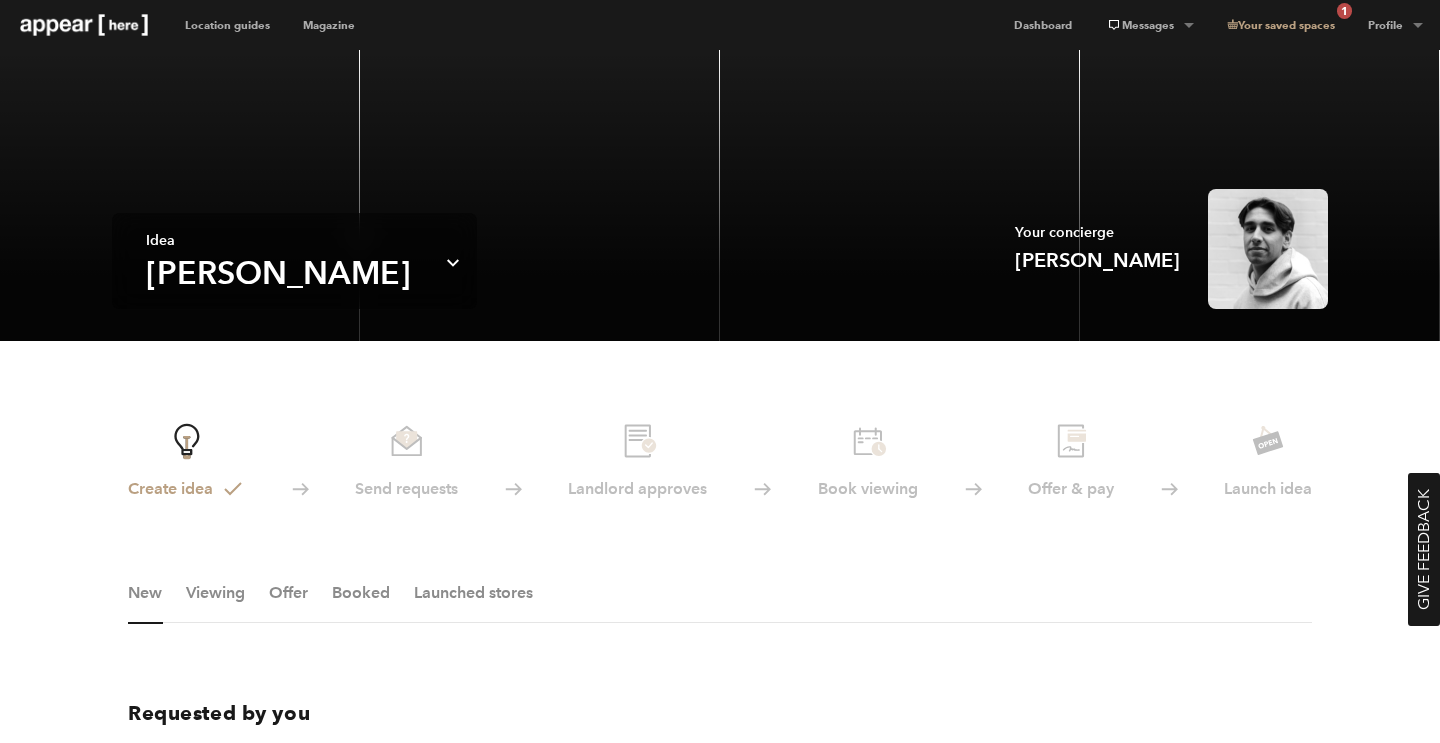 scroll, scrollTop: 0, scrollLeft: 0, axis: both 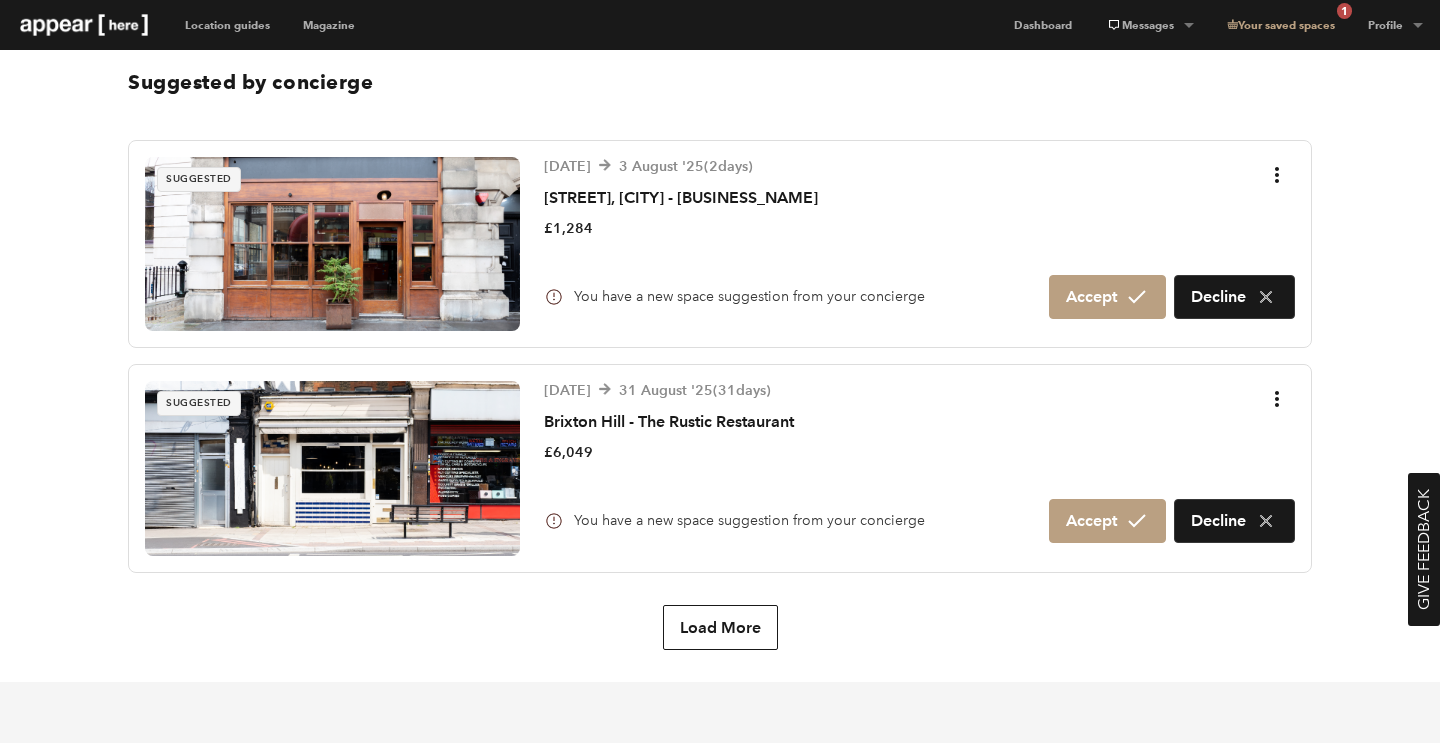 click on "[DATE]
[DATE]  ( 2  days) [STREET], [CITY] - [BUSINESS_NAME] £1,284
You have a new space suggestion from your concierge Accept
Decline" at bounding box center (919, 244) 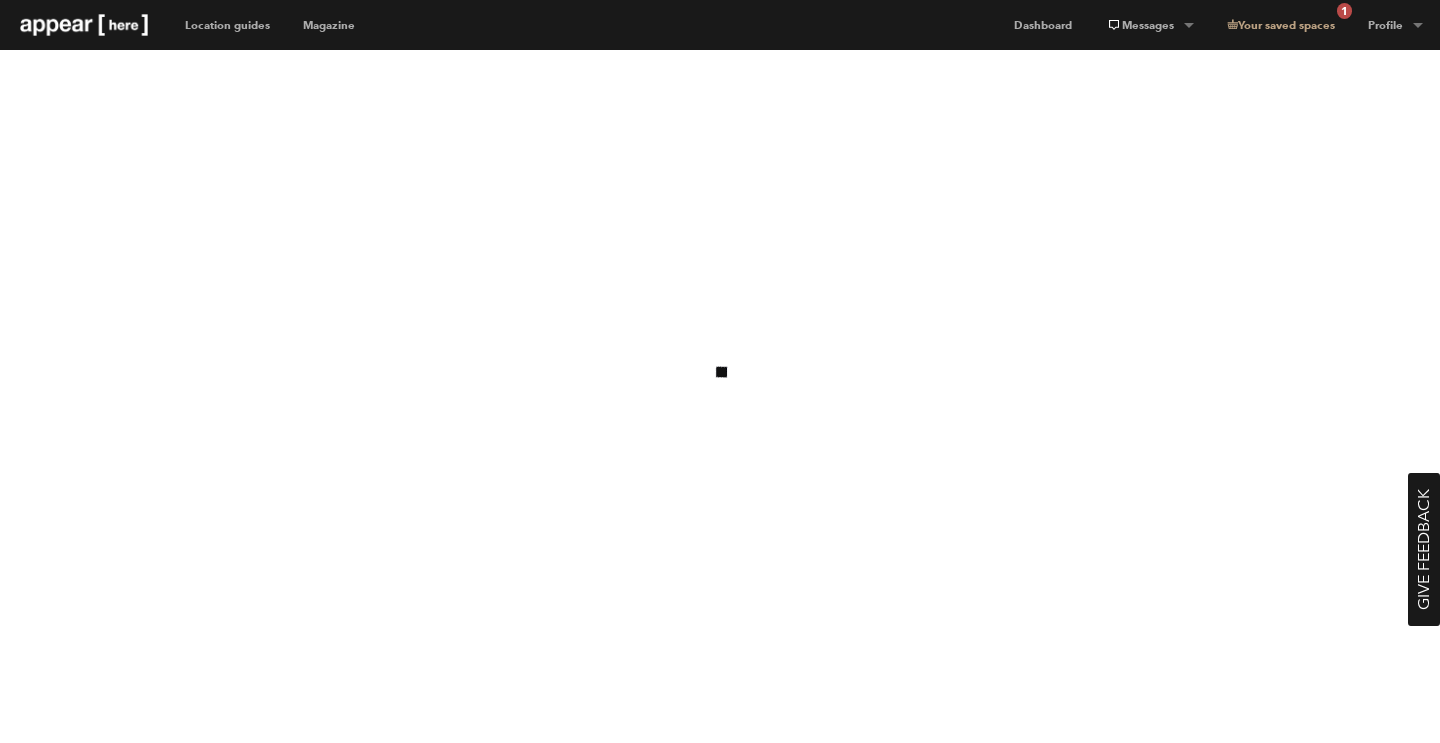 scroll, scrollTop: 0, scrollLeft: 0, axis: both 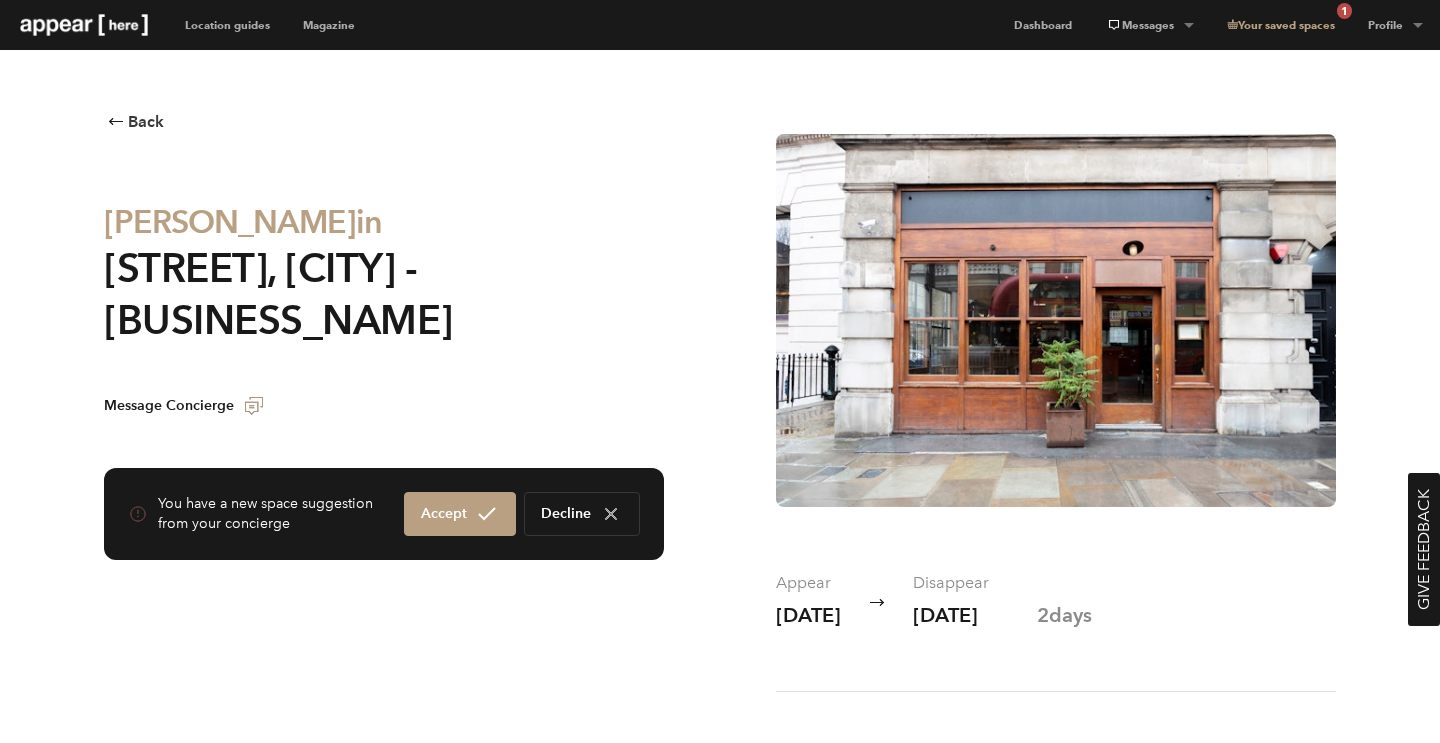 click on "Back" at bounding box center [146, 122] 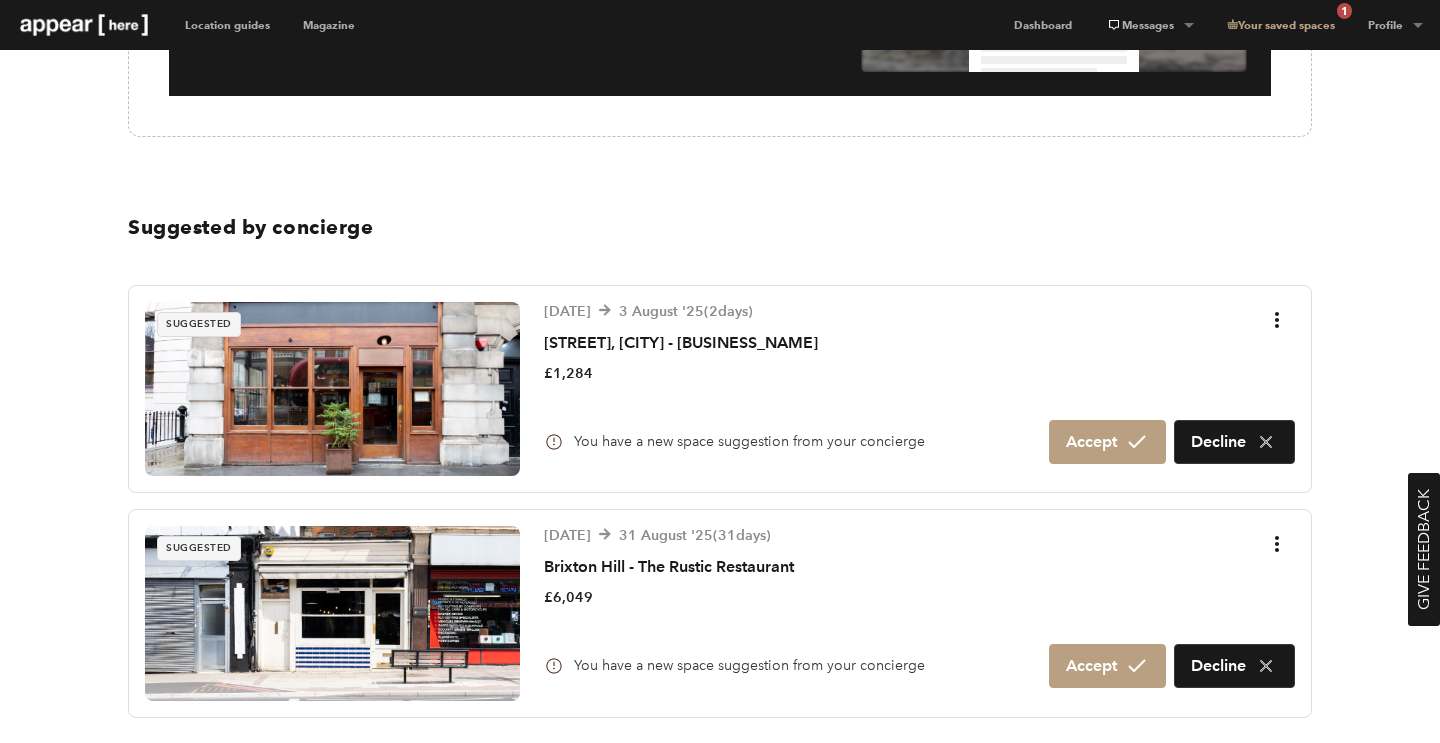 scroll, scrollTop: 1028, scrollLeft: 0, axis: vertical 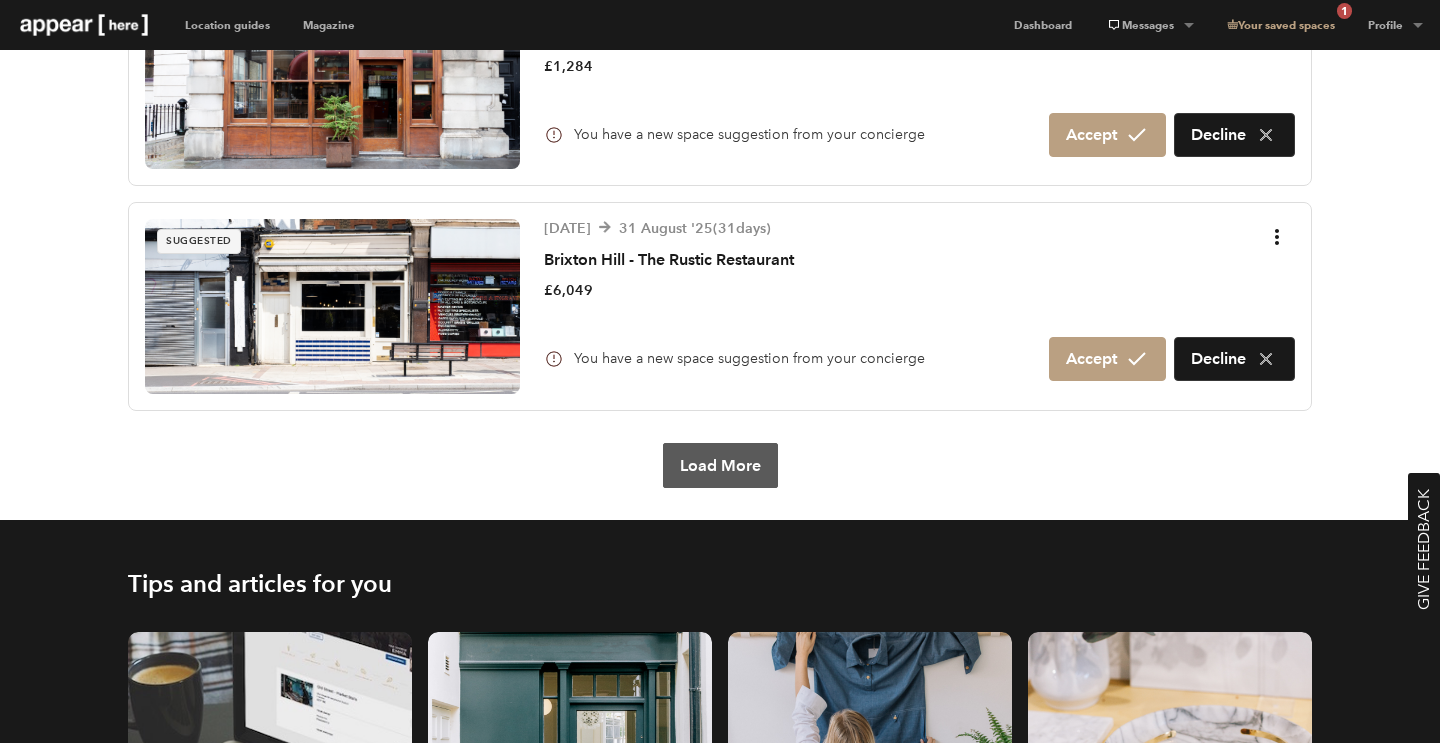 click on "Load More" at bounding box center [720, 465] 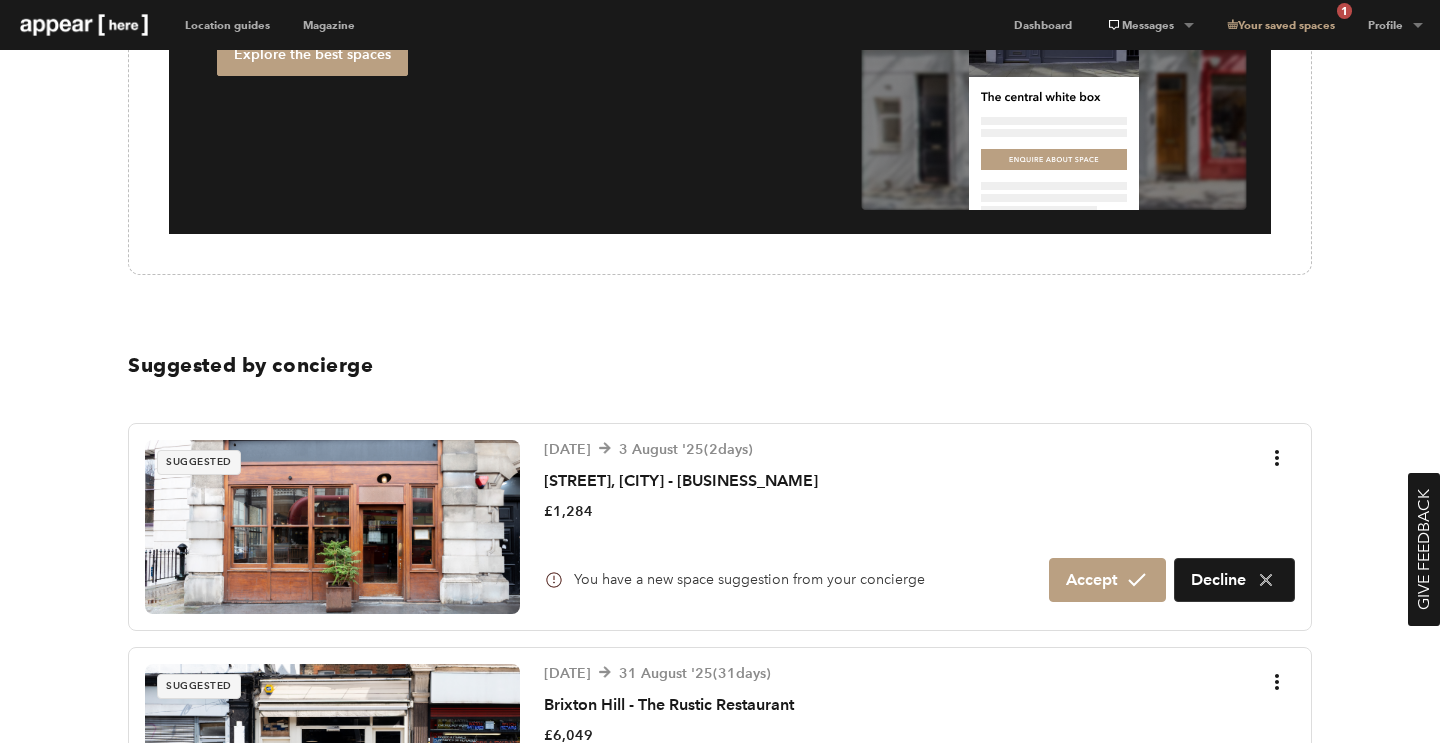 scroll, scrollTop: 855, scrollLeft: 0, axis: vertical 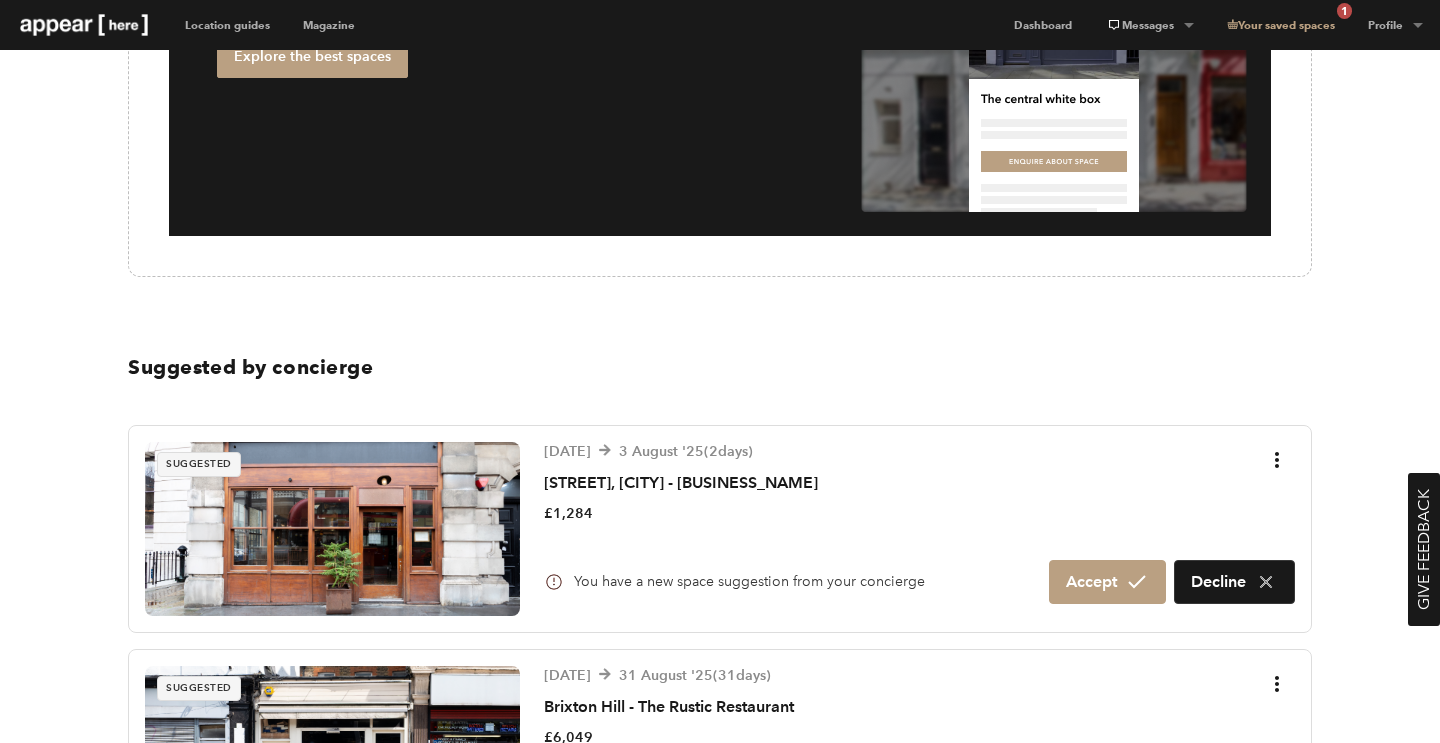 click at bounding box center [332, 529] 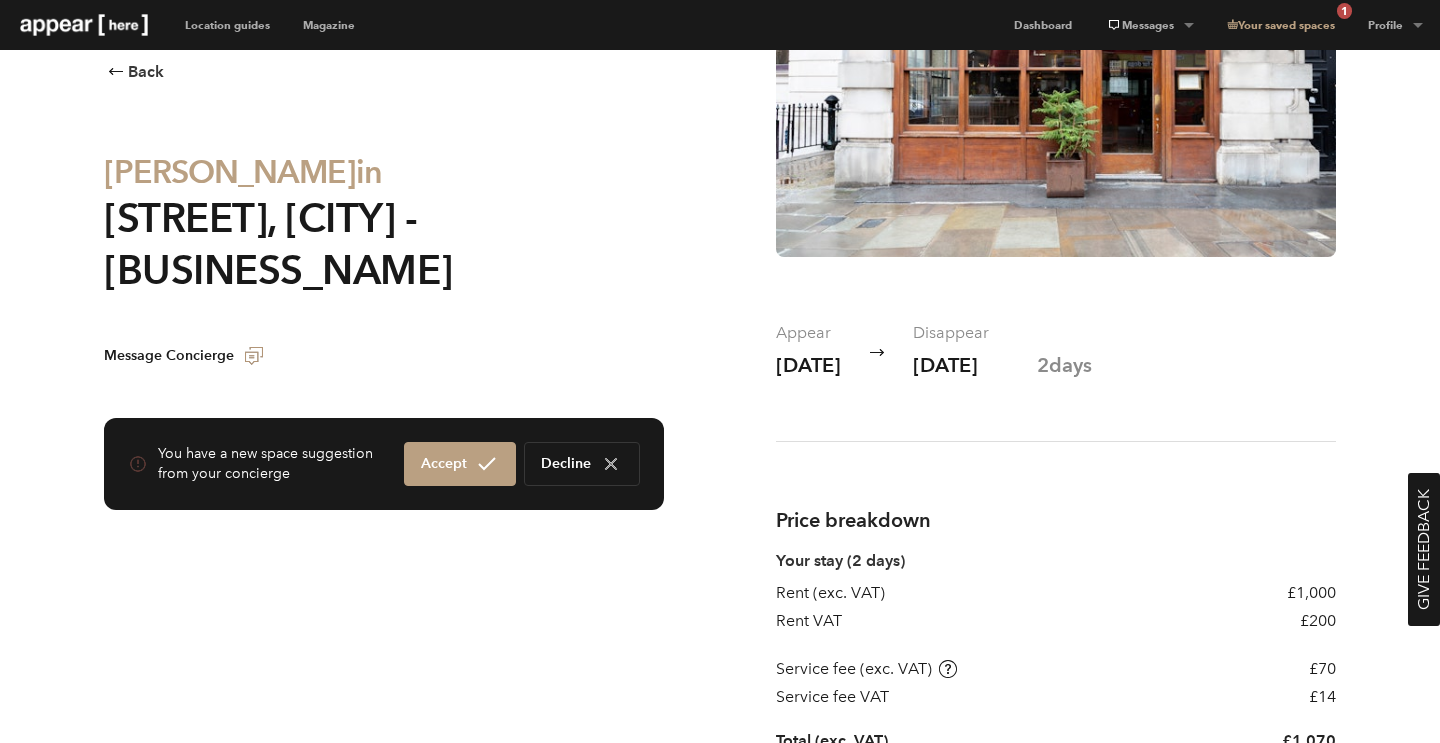 scroll, scrollTop: 252, scrollLeft: 0, axis: vertical 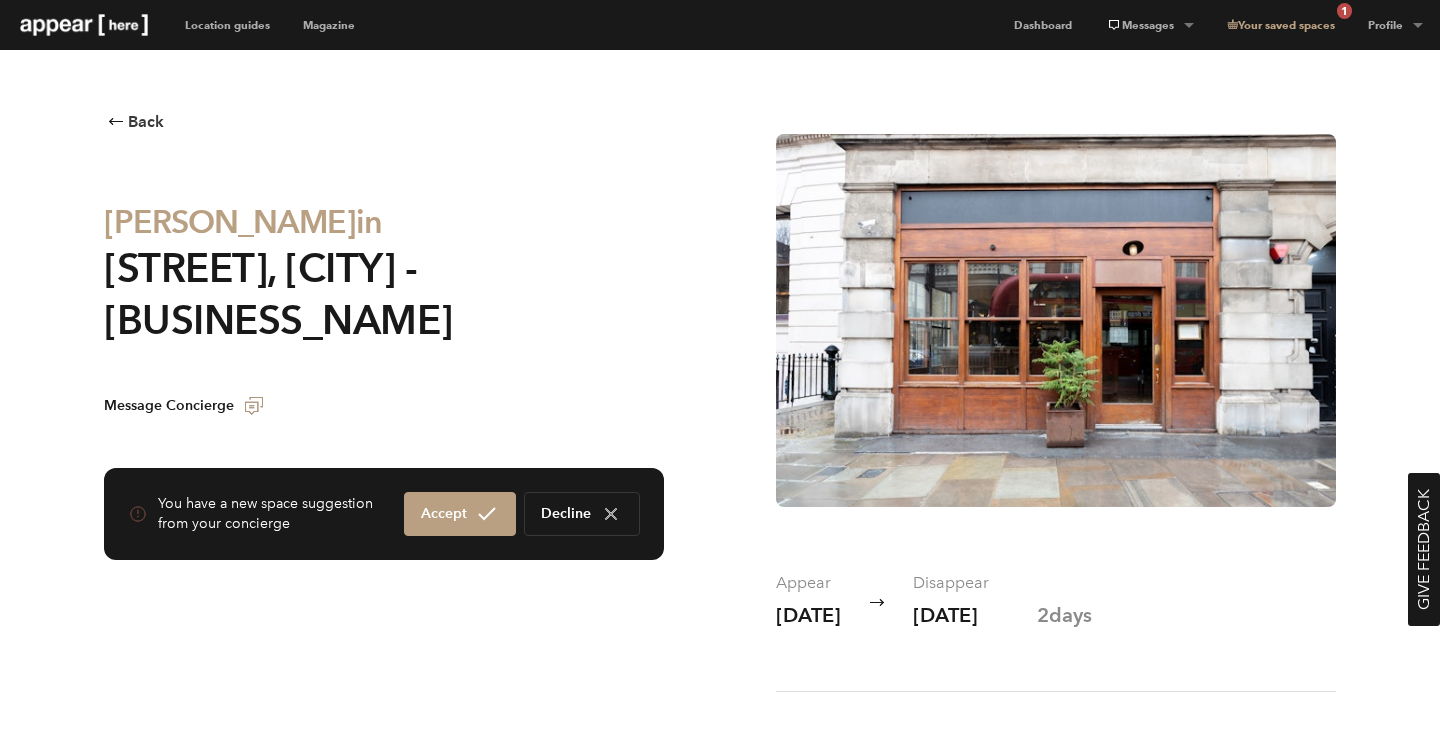 click at bounding box center [1056, 320] 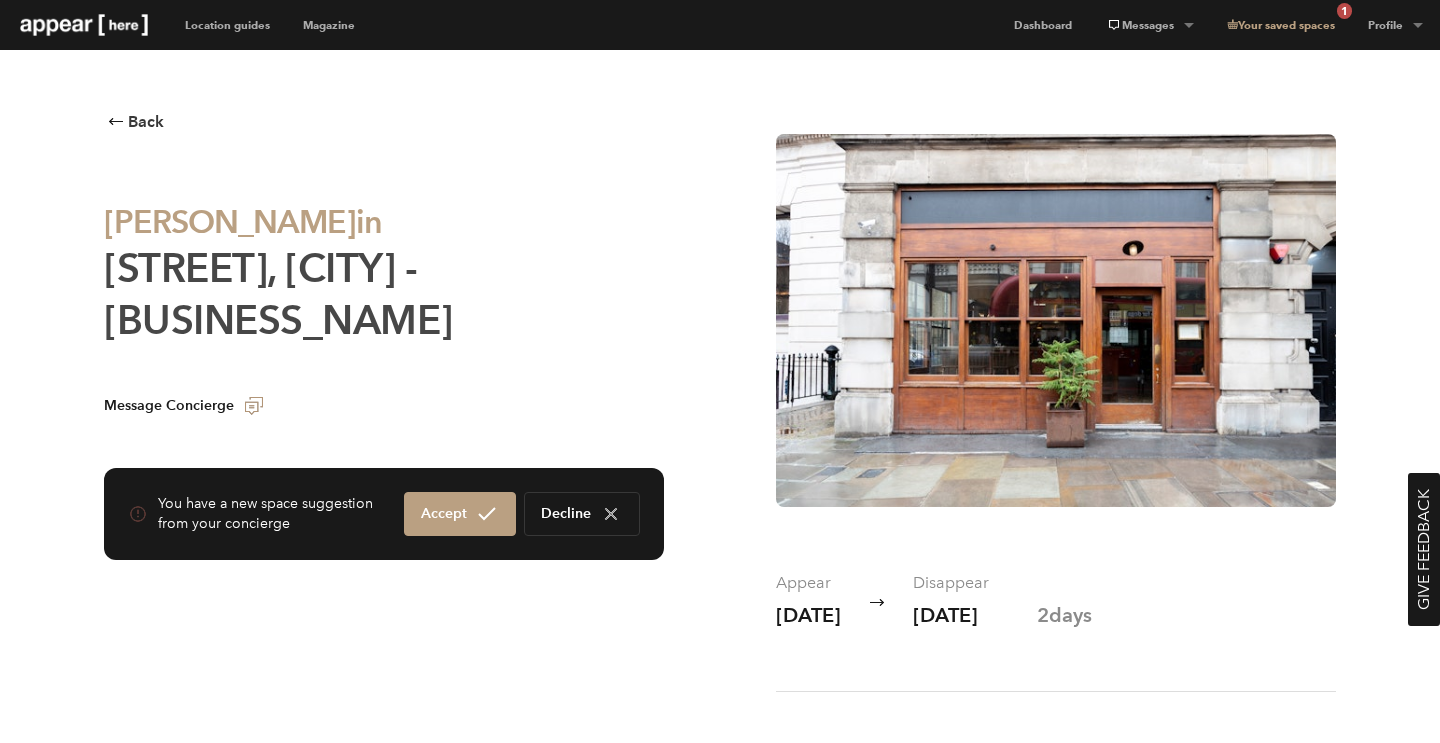 click on "Old Street, London - Elegant Restaurant" at bounding box center [278, 294] 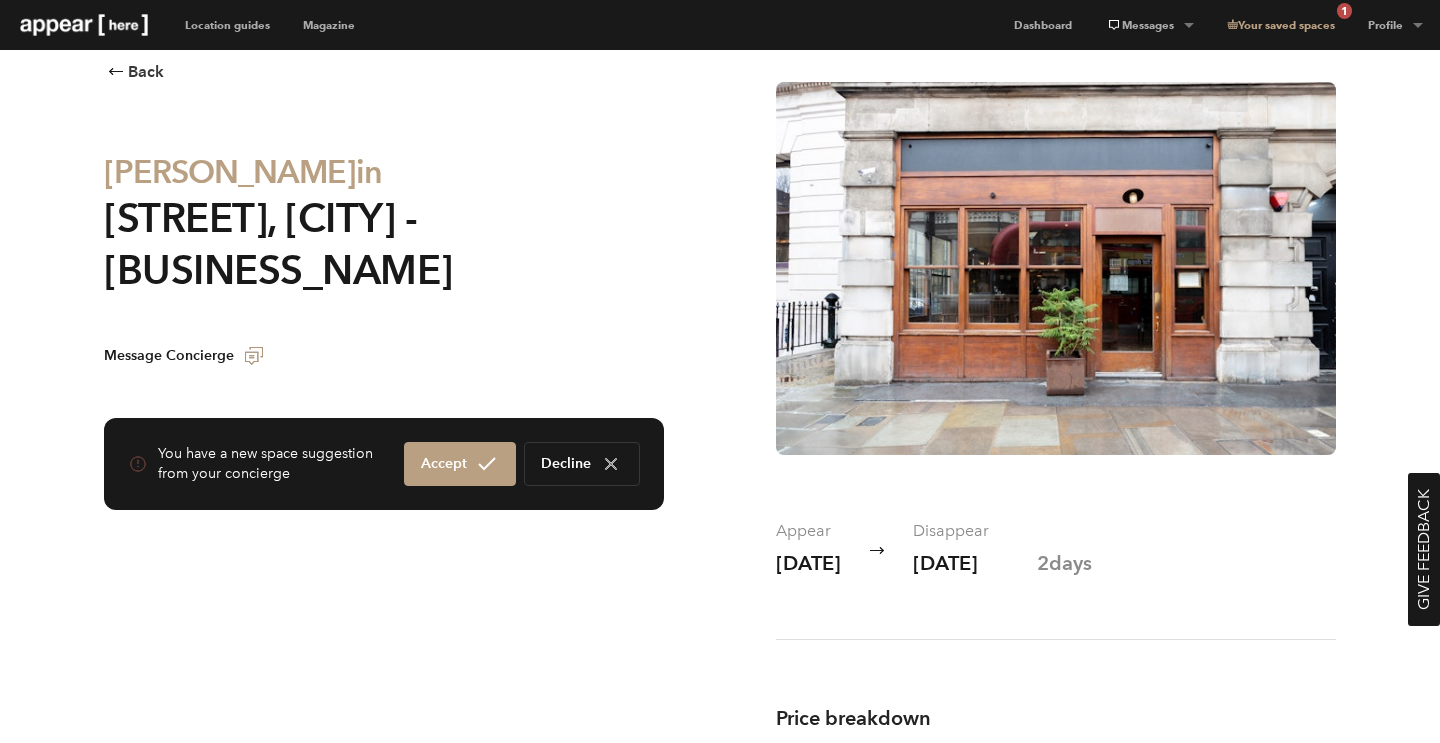 scroll, scrollTop: 52, scrollLeft: 0, axis: vertical 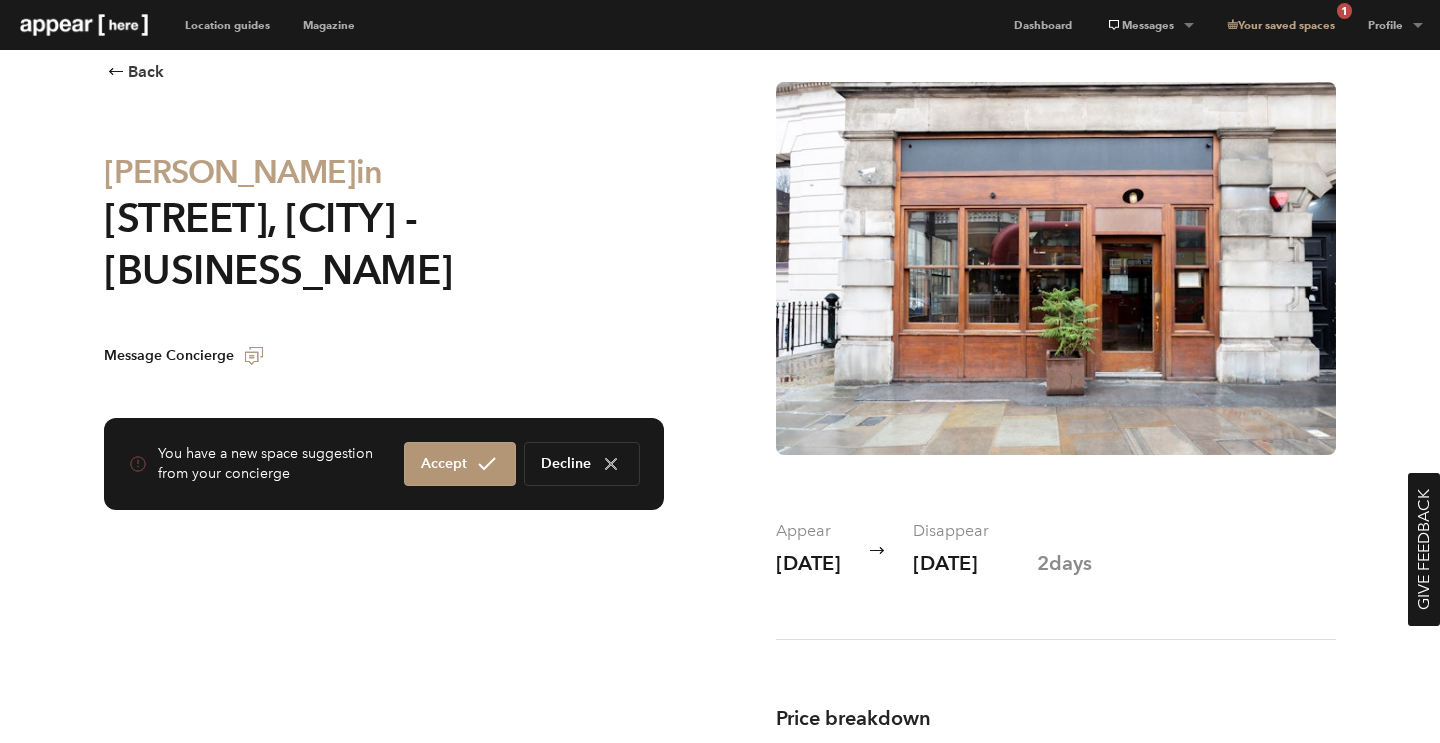 click on "Accept" at bounding box center (460, 464) 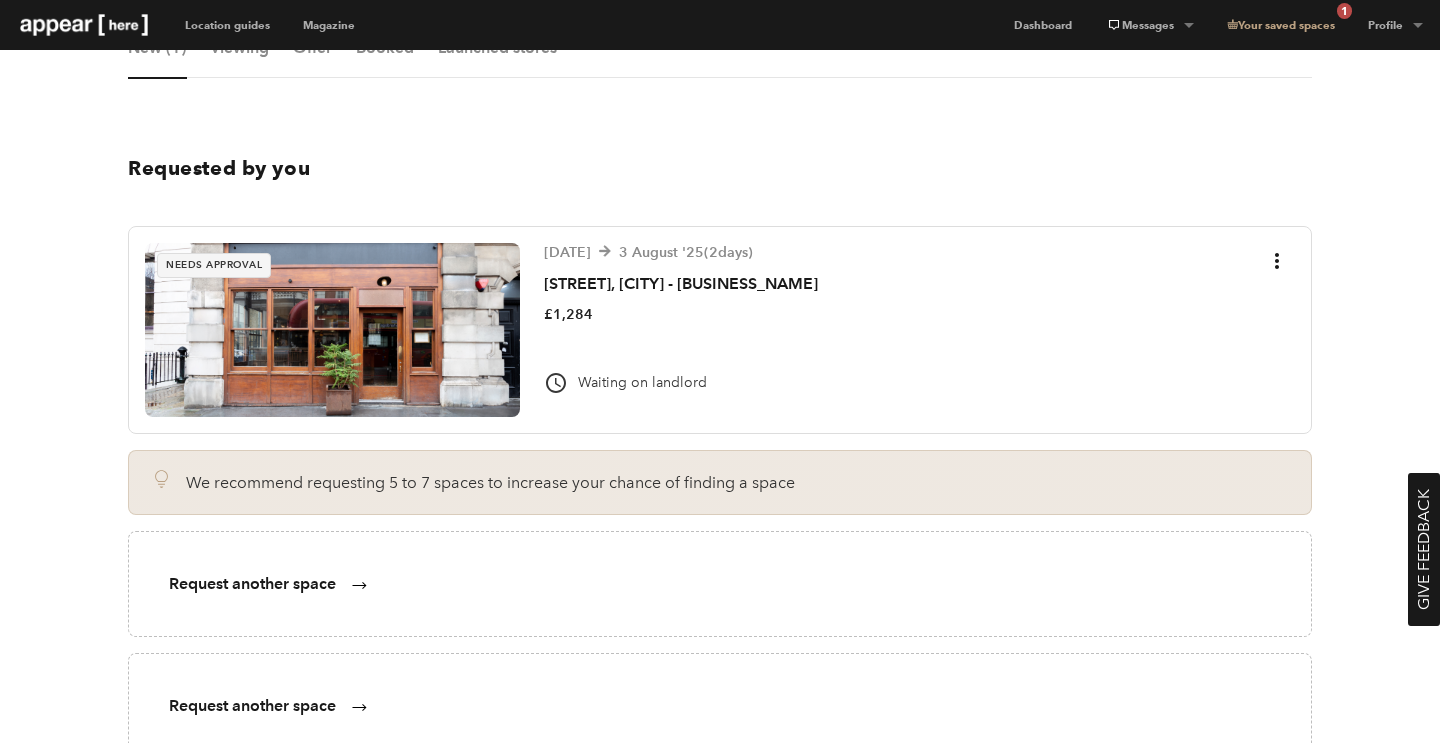 scroll, scrollTop: 506, scrollLeft: 0, axis: vertical 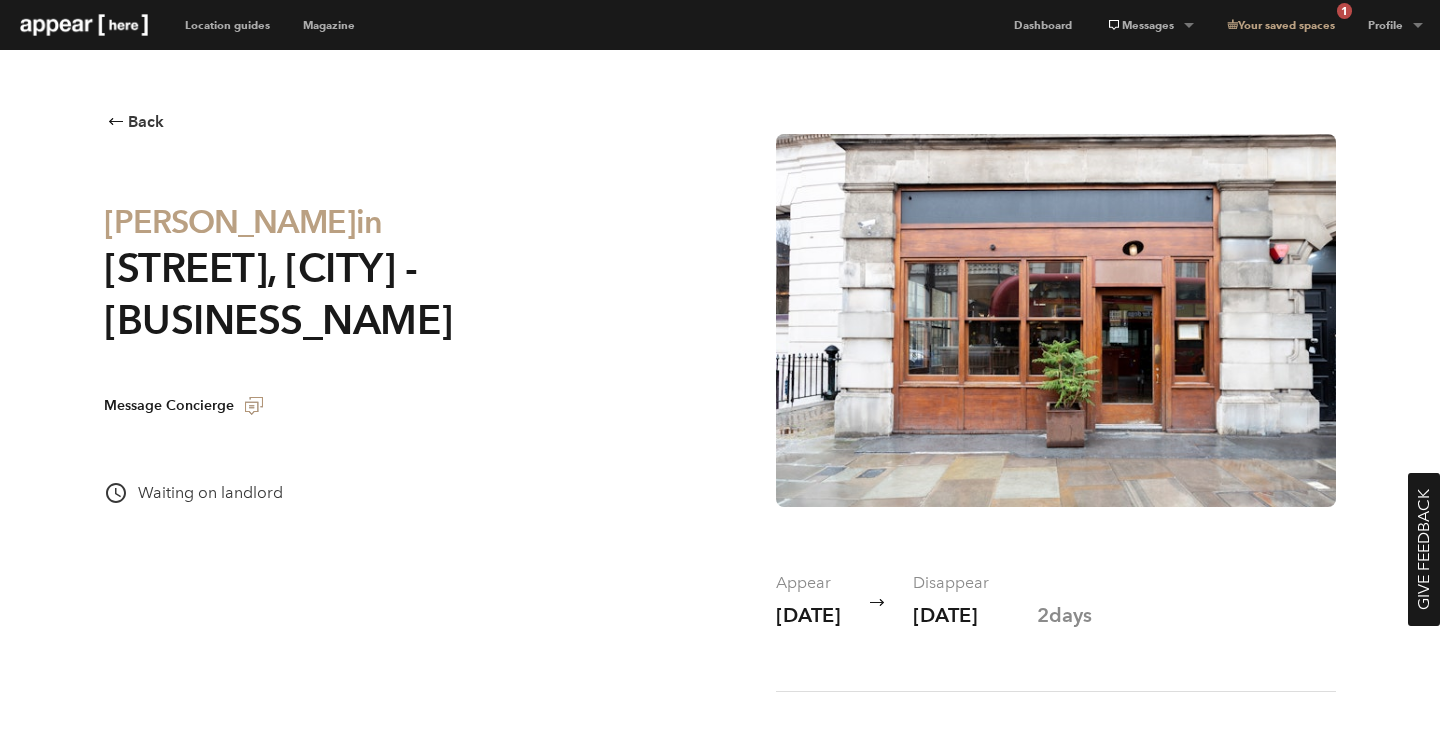 click on "Back" at bounding box center [146, 122] 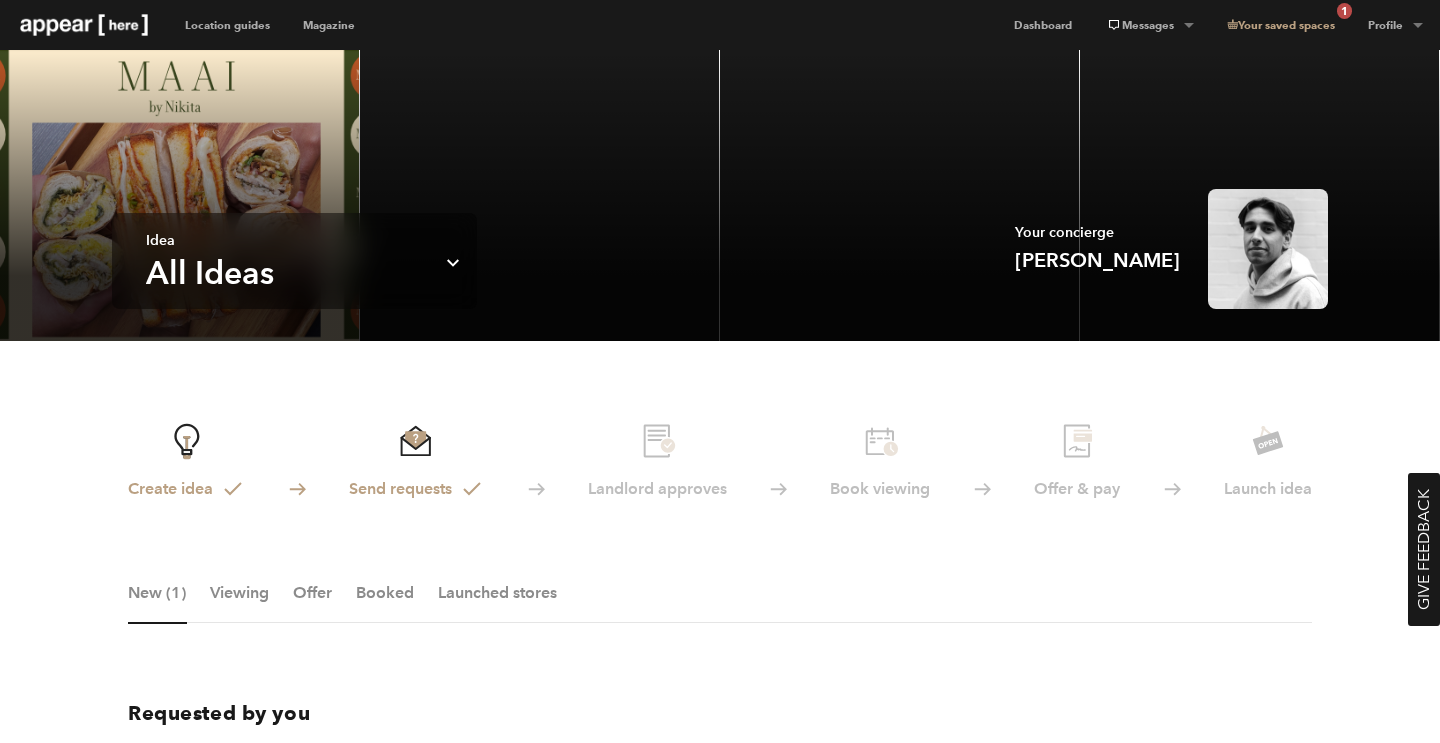 scroll, scrollTop: 1, scrollLeft: 0, axis: vertical 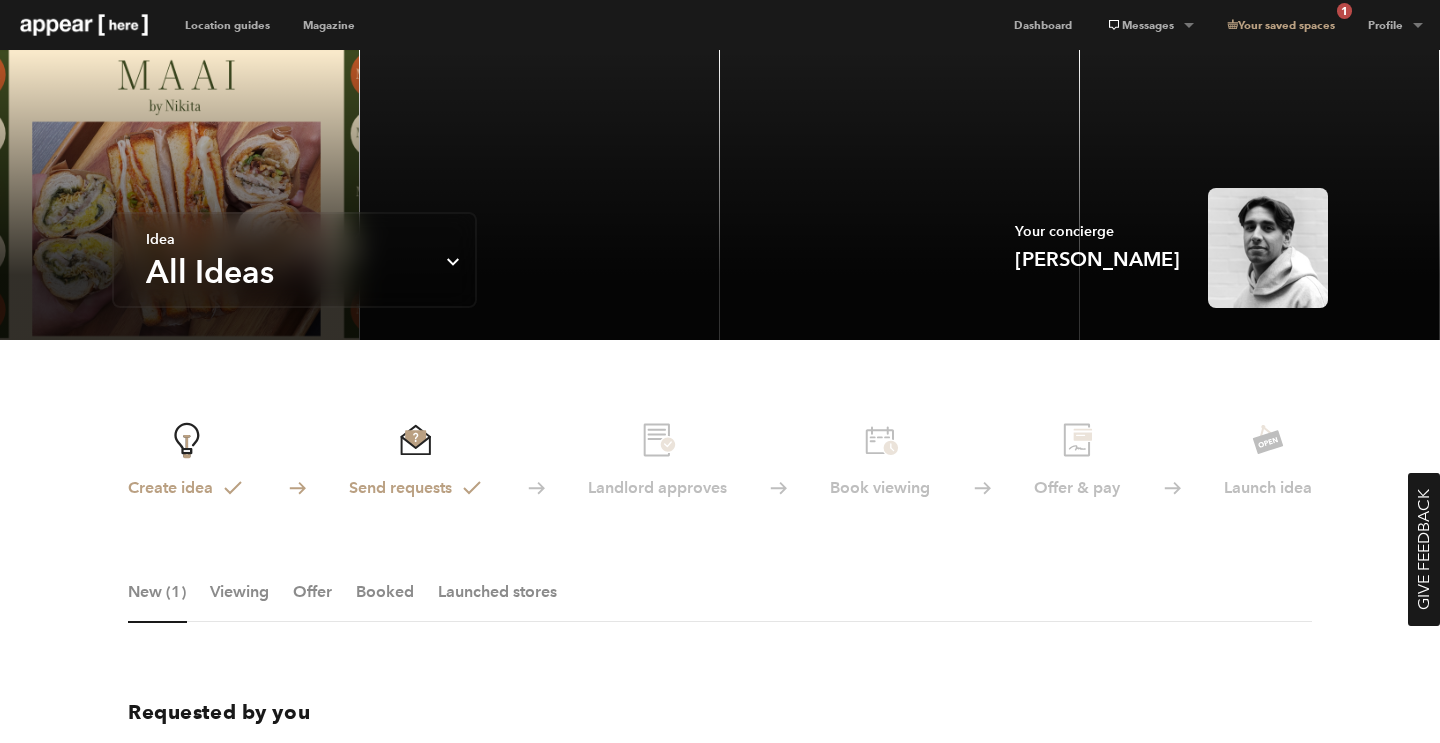 click on "All Ideas" at bounding box center [210, 272] 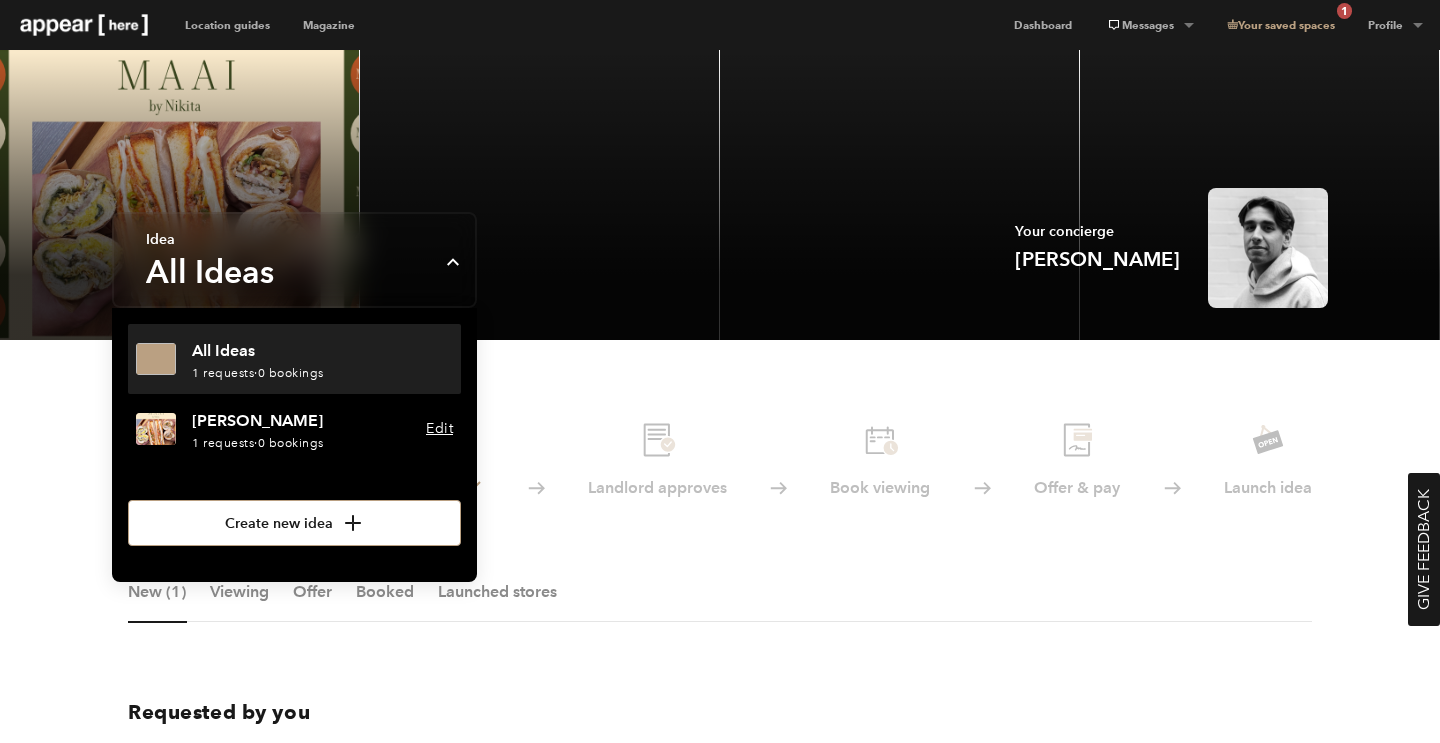 click on "All Ideas" at bounding box center [210, 272] 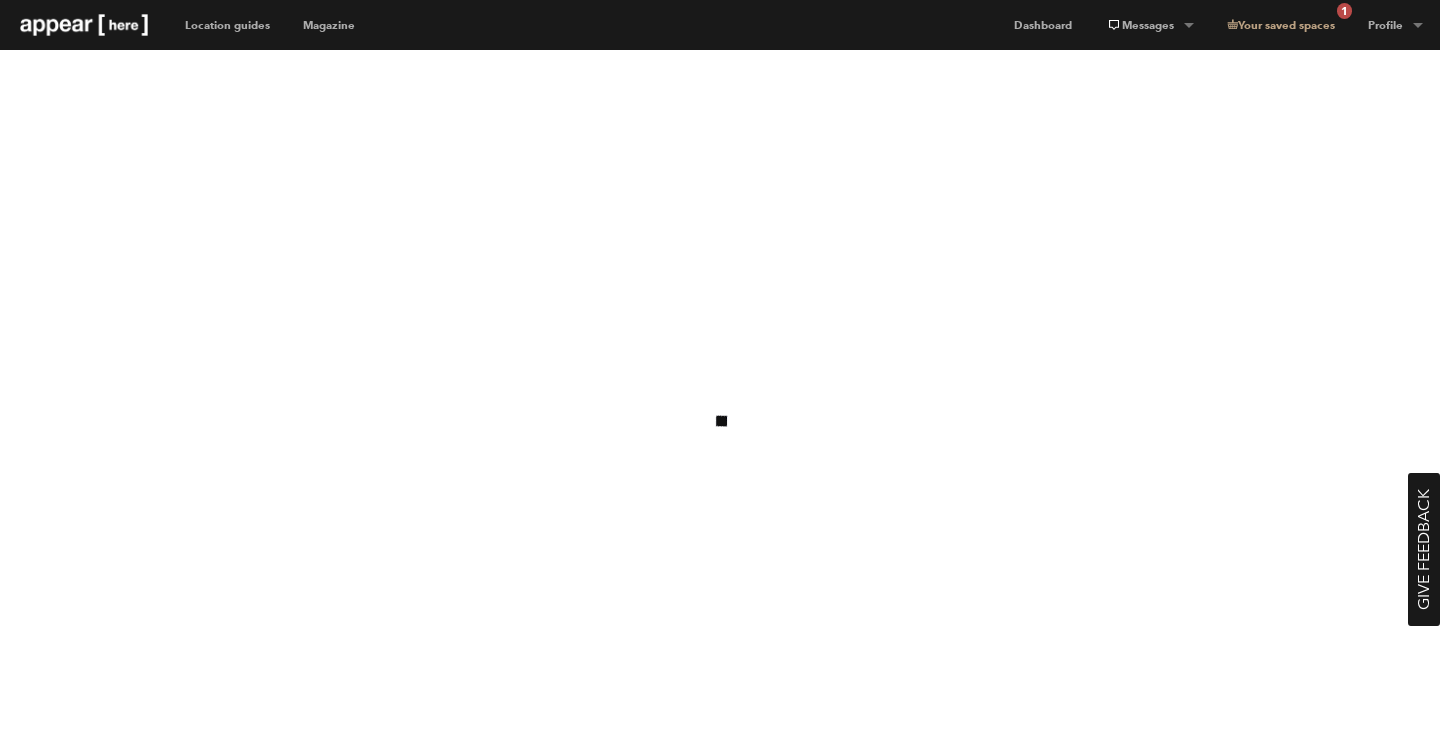 scroll, scrollTop: 0, scrollLeft: 0, axis: both 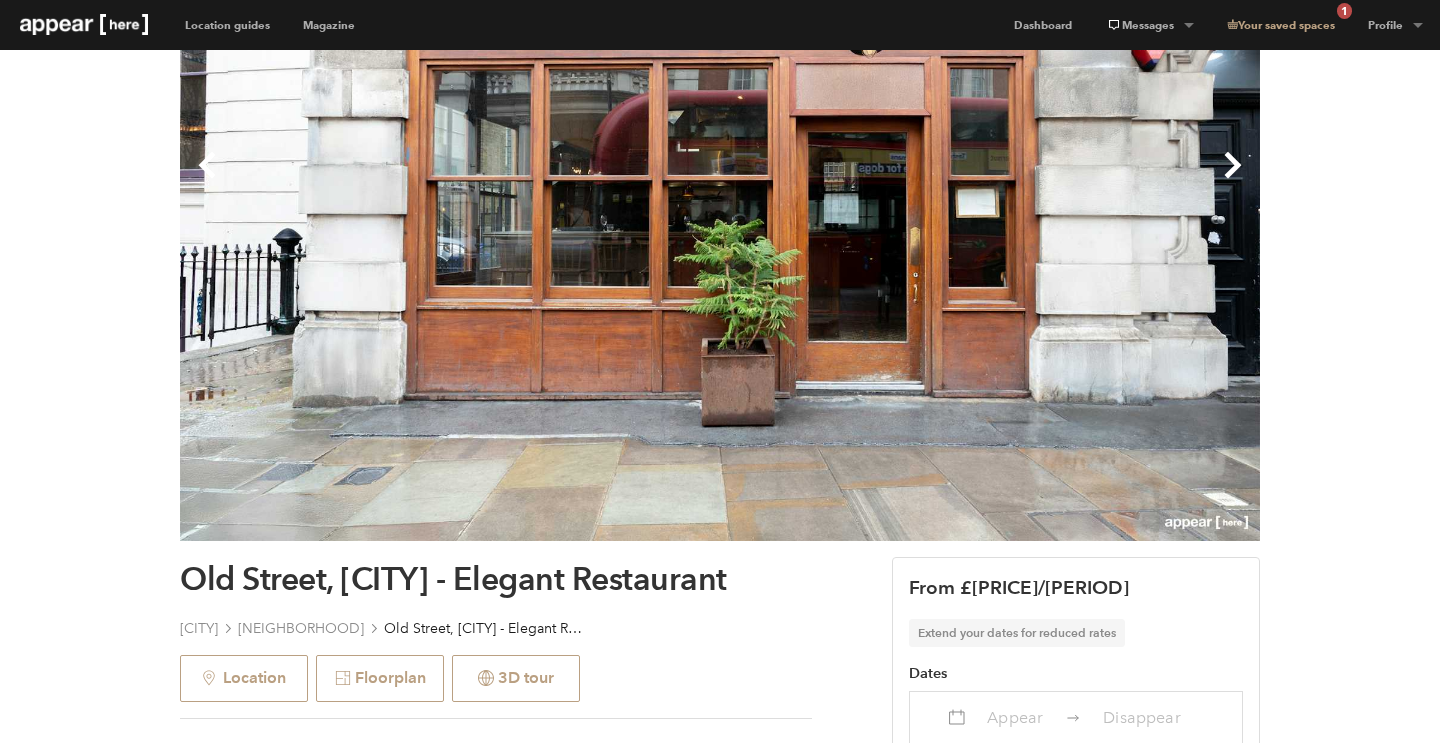 click on "Next" at bounding box center (990, 181) 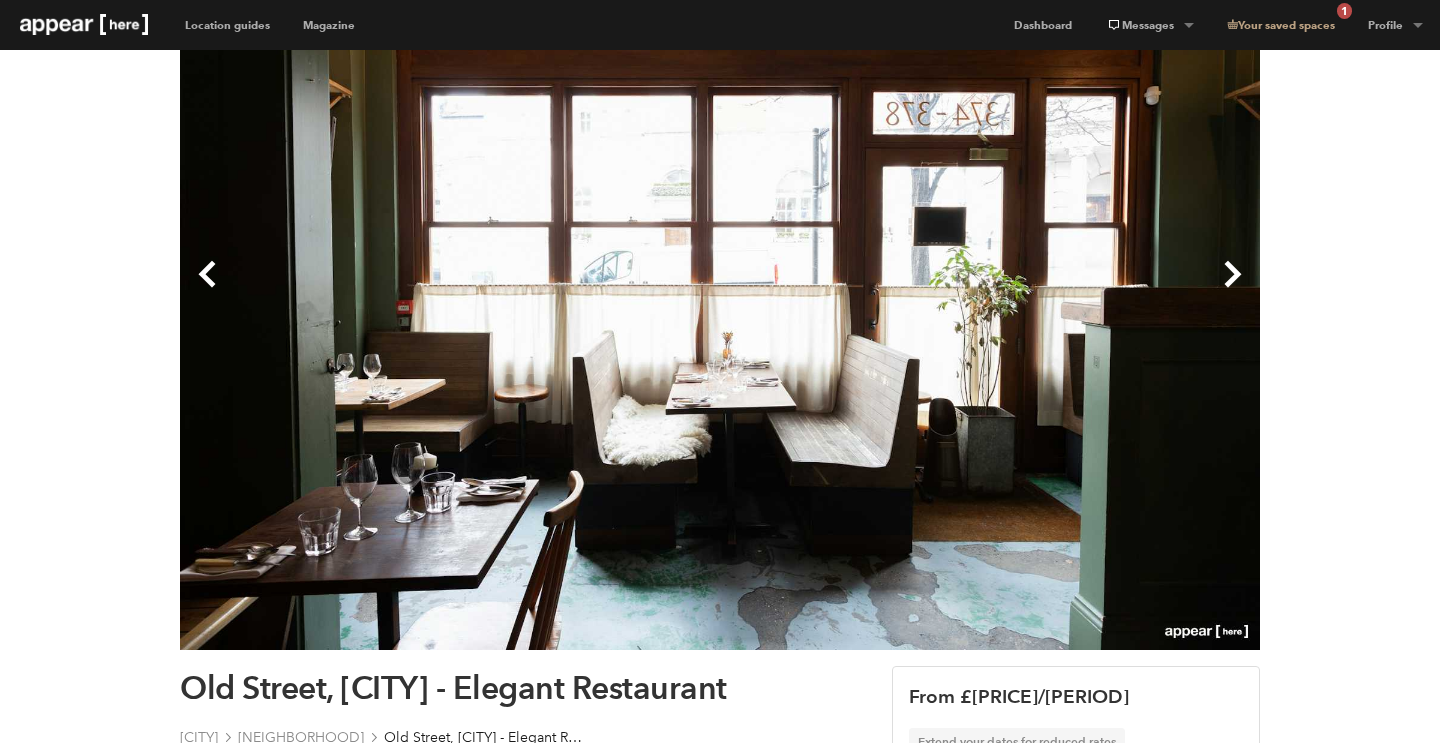 scroll, scrollTop: 185, scrollLeft: 0, axis: vertical 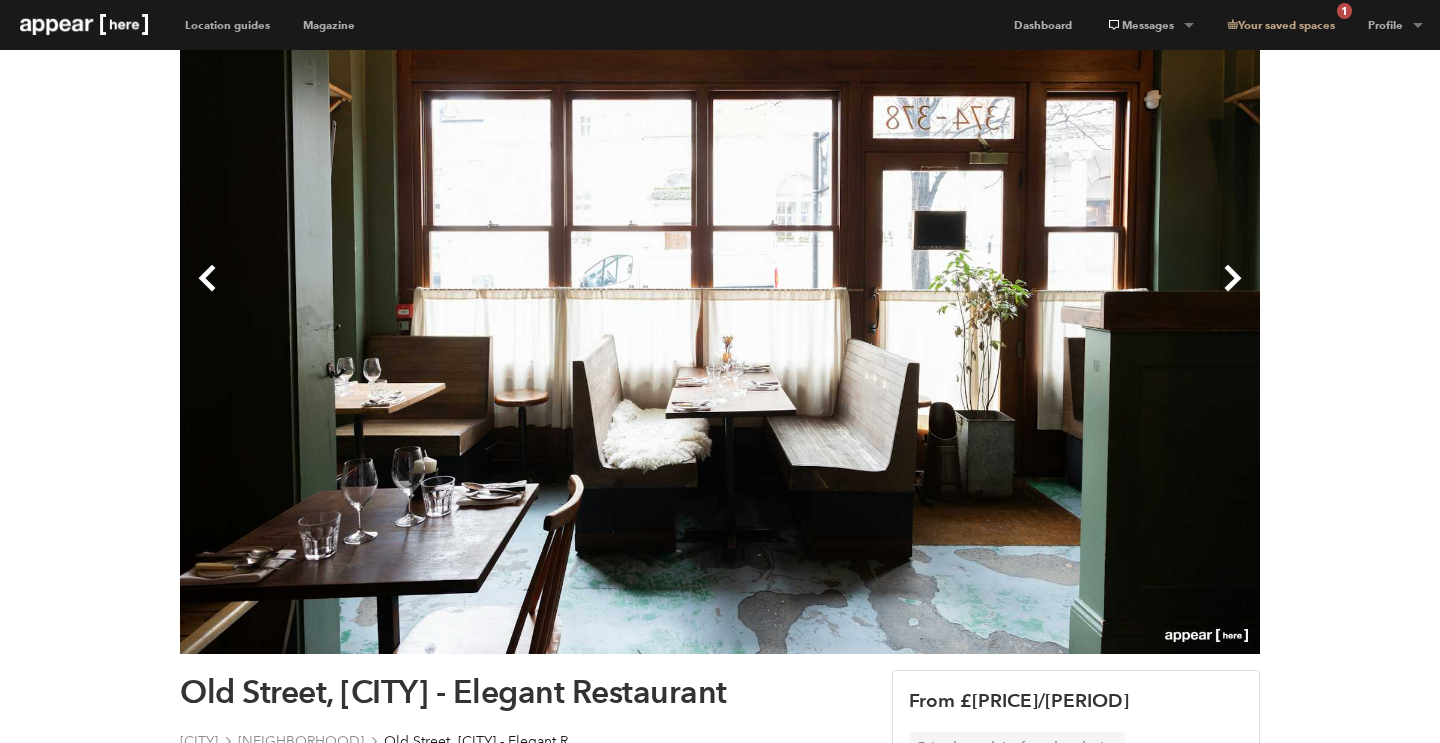 click on "Next" at bounding box center (990, 294) 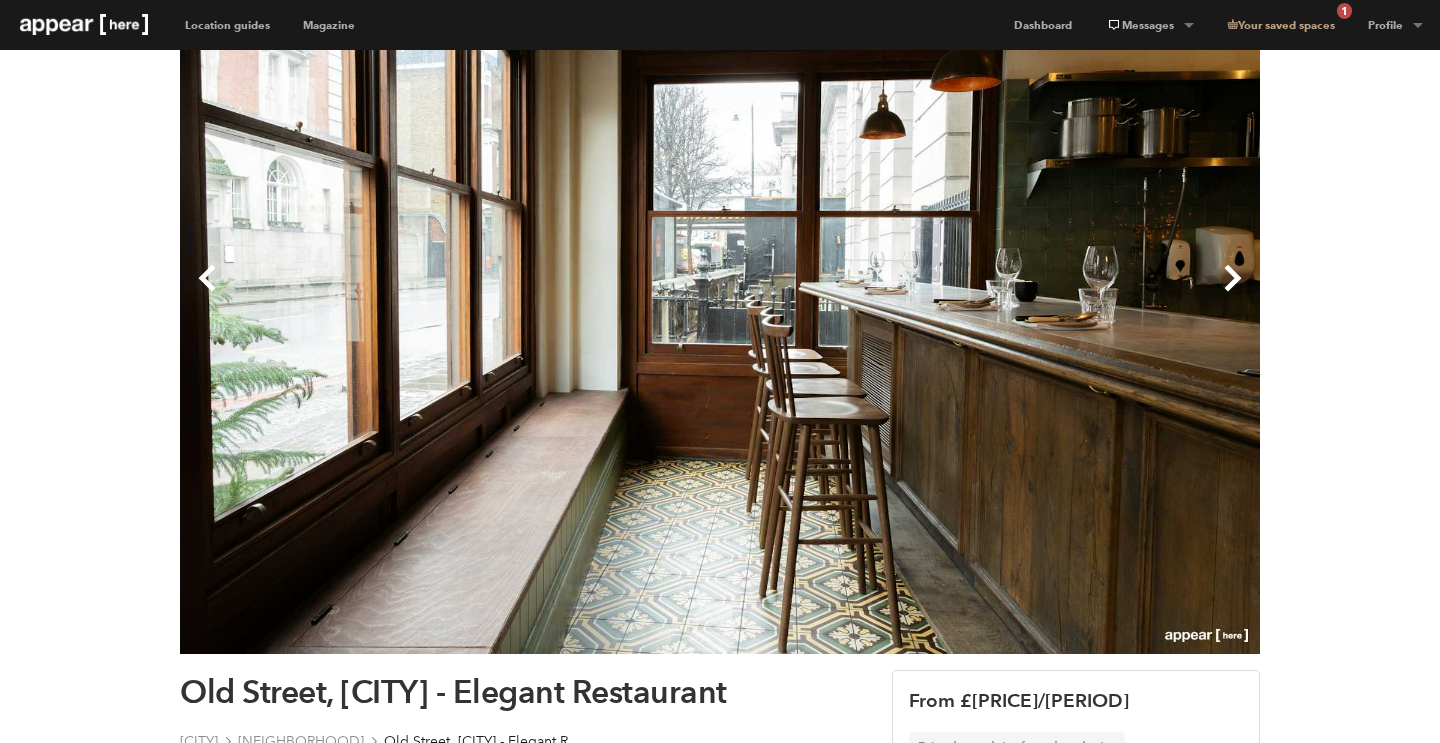 click on "Next" at bounding box center (990, 294) 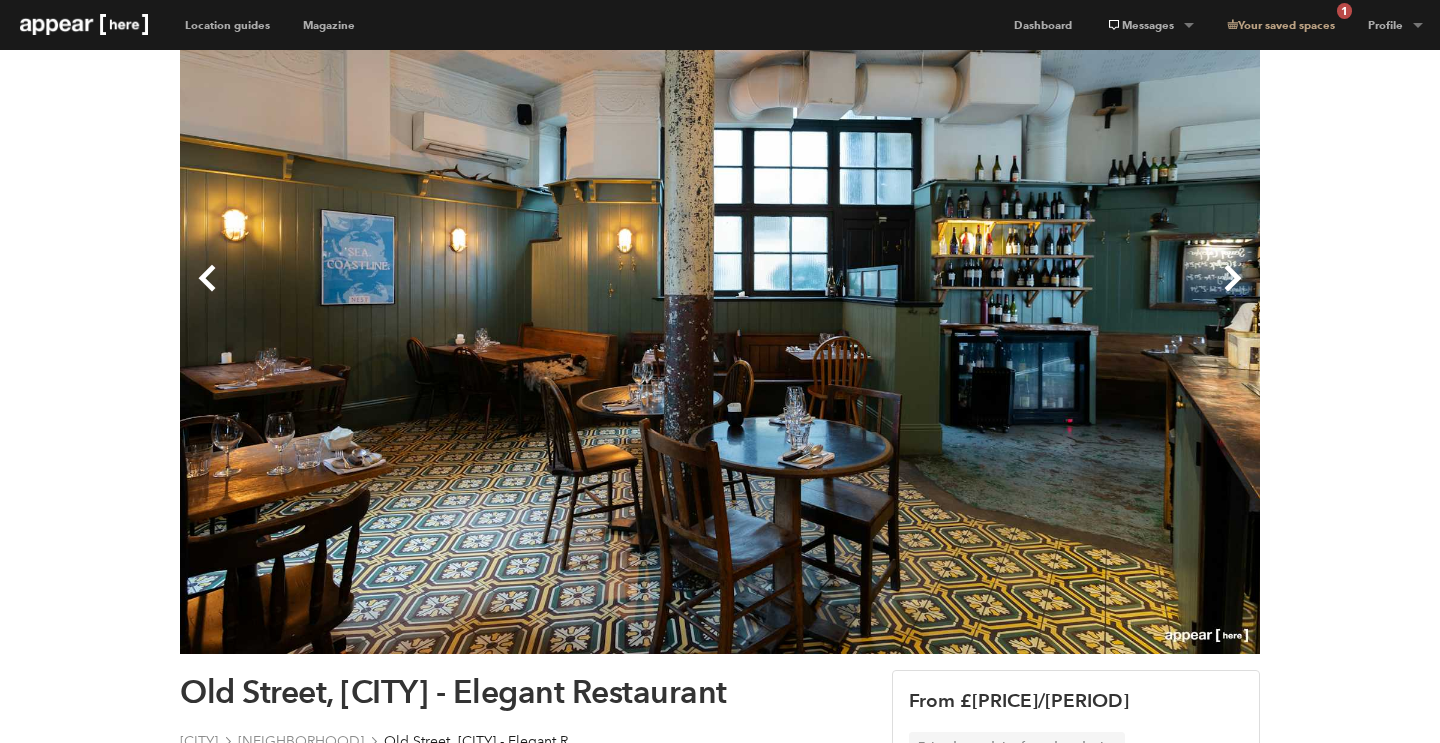click on "Next" at bounding box center (990, 294) 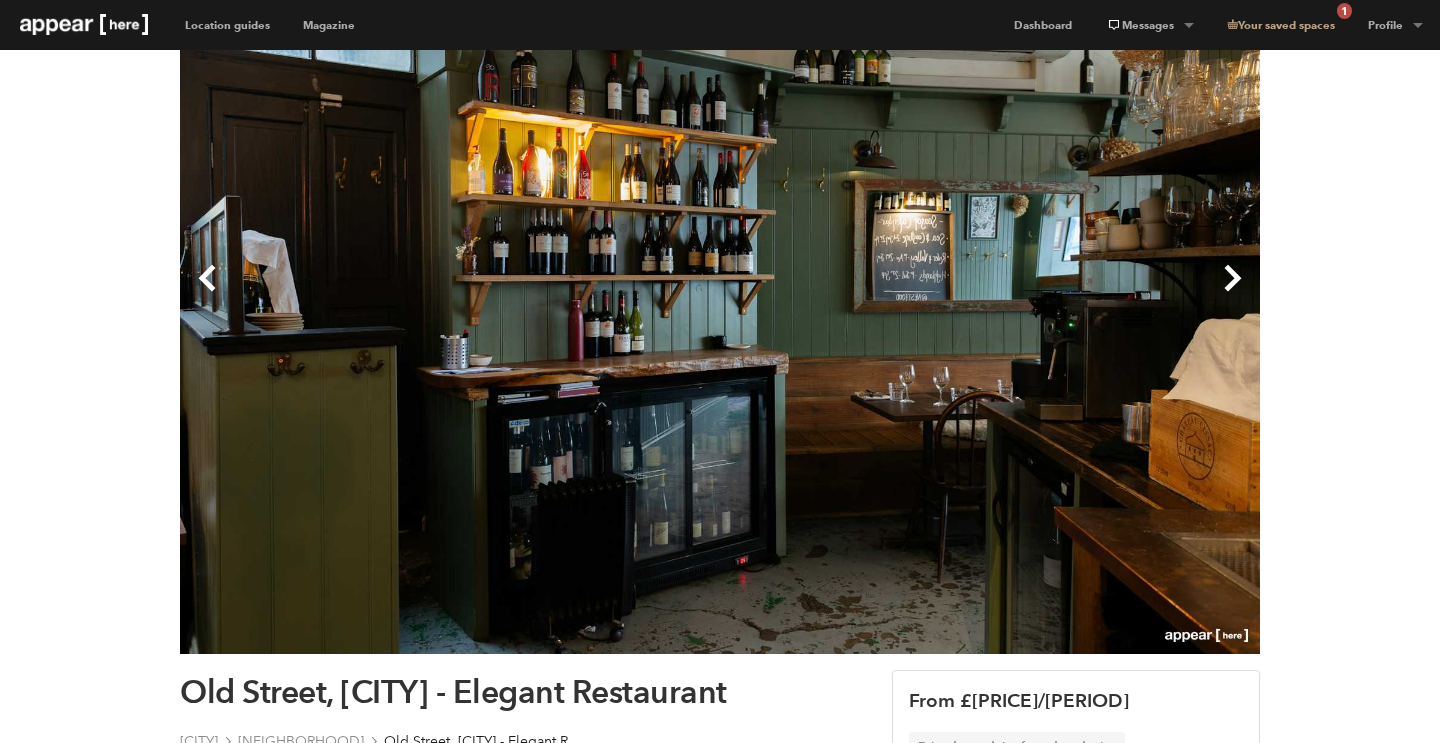 click on "Next" at bounding box center (990, 294) 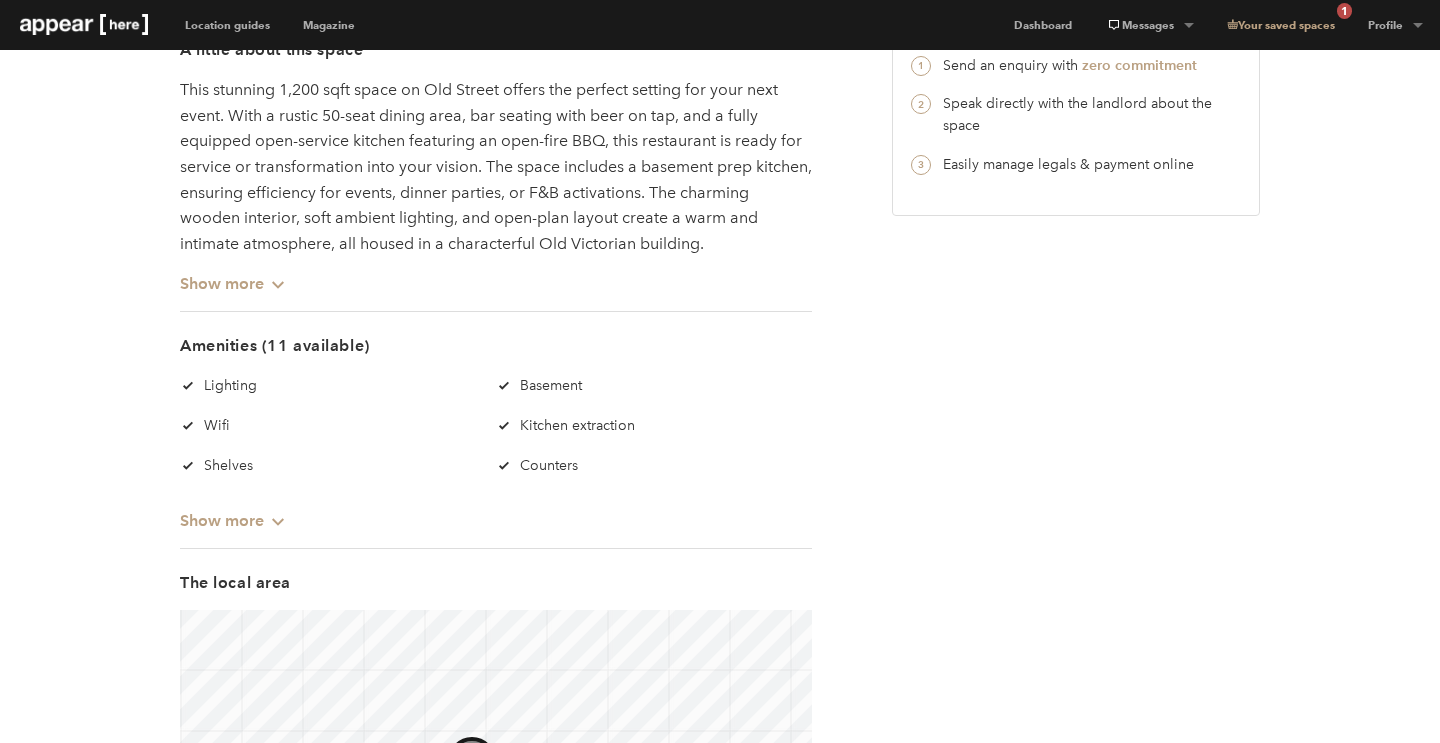 scroll, scrollTop: 1124, scrollLeft: 0, axis: vertical 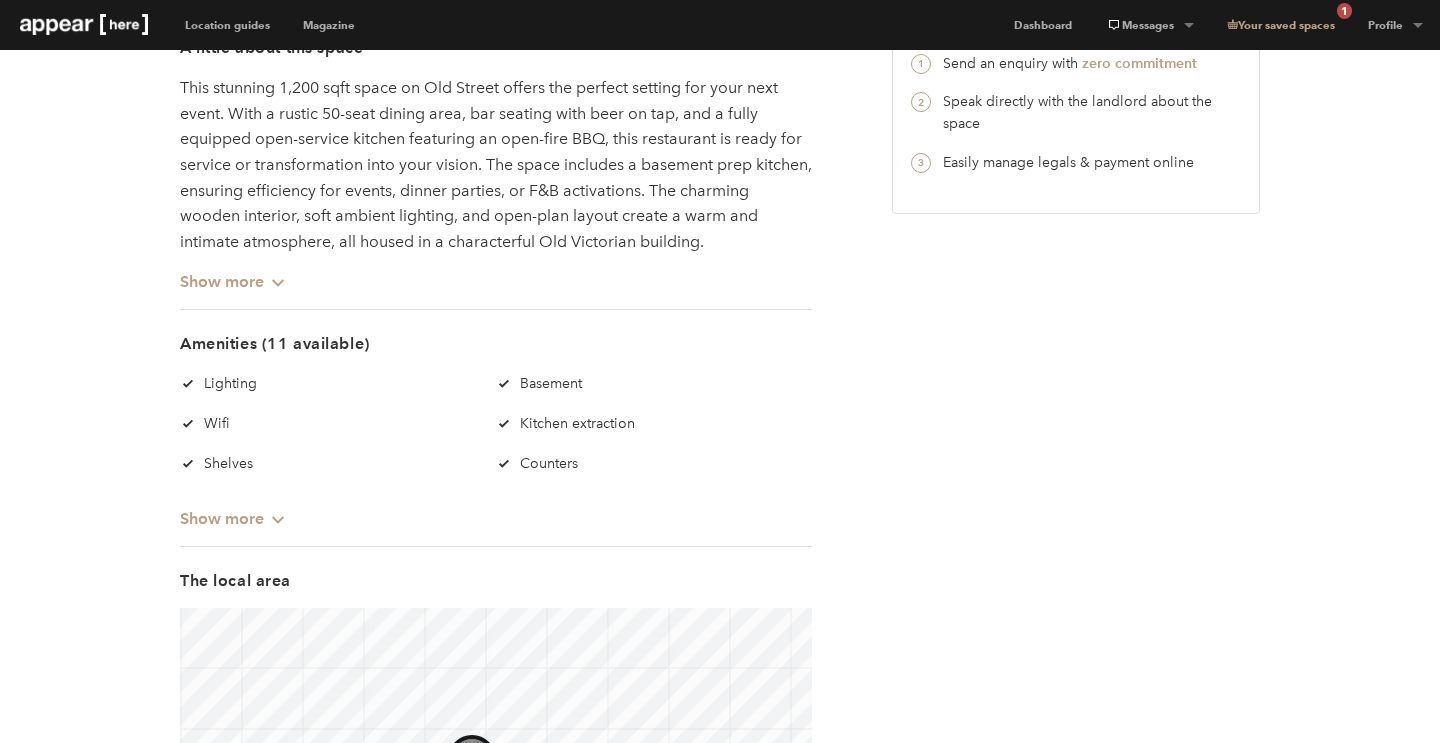 click on "Show more Chevron-up" at bounding box center (233, 273) 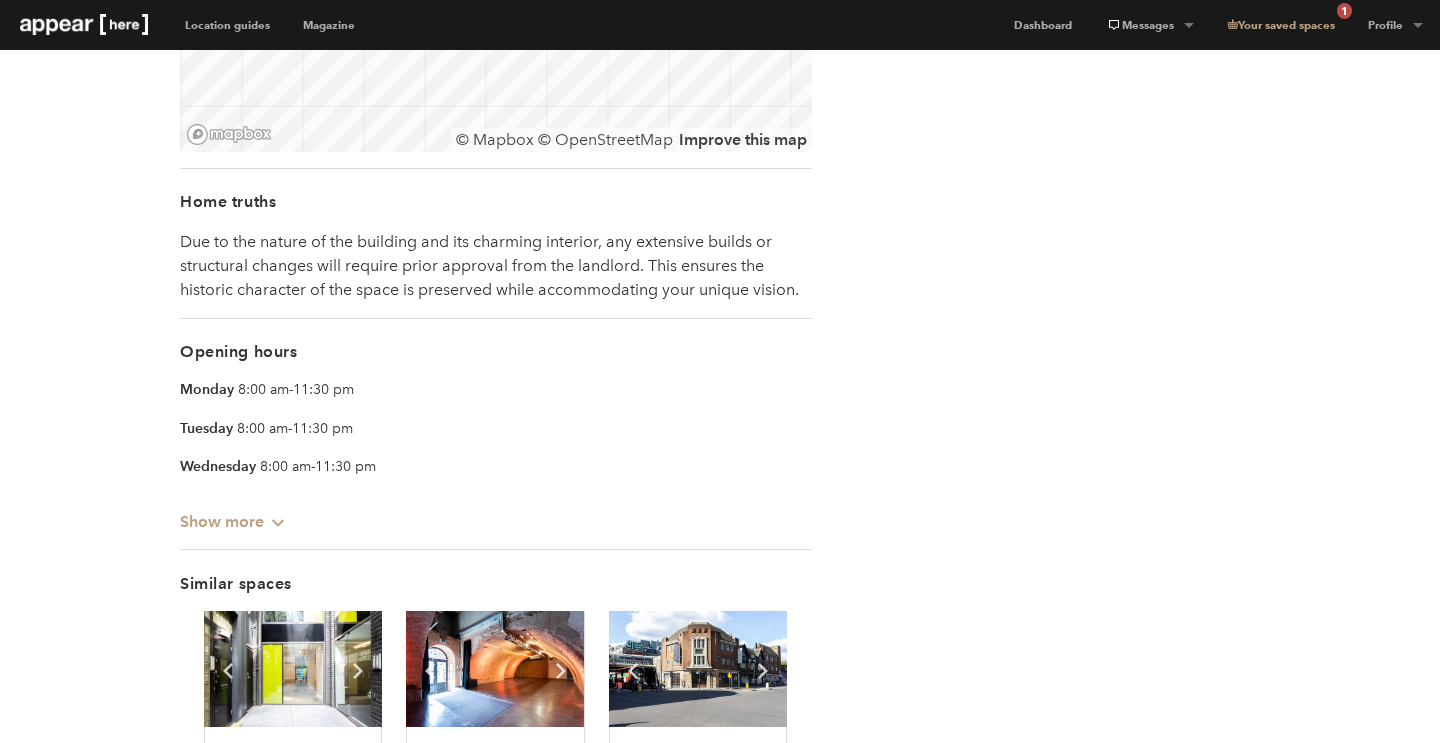 scroll, scrollTop: 2264, scrollLeft: 0, axis: vertical 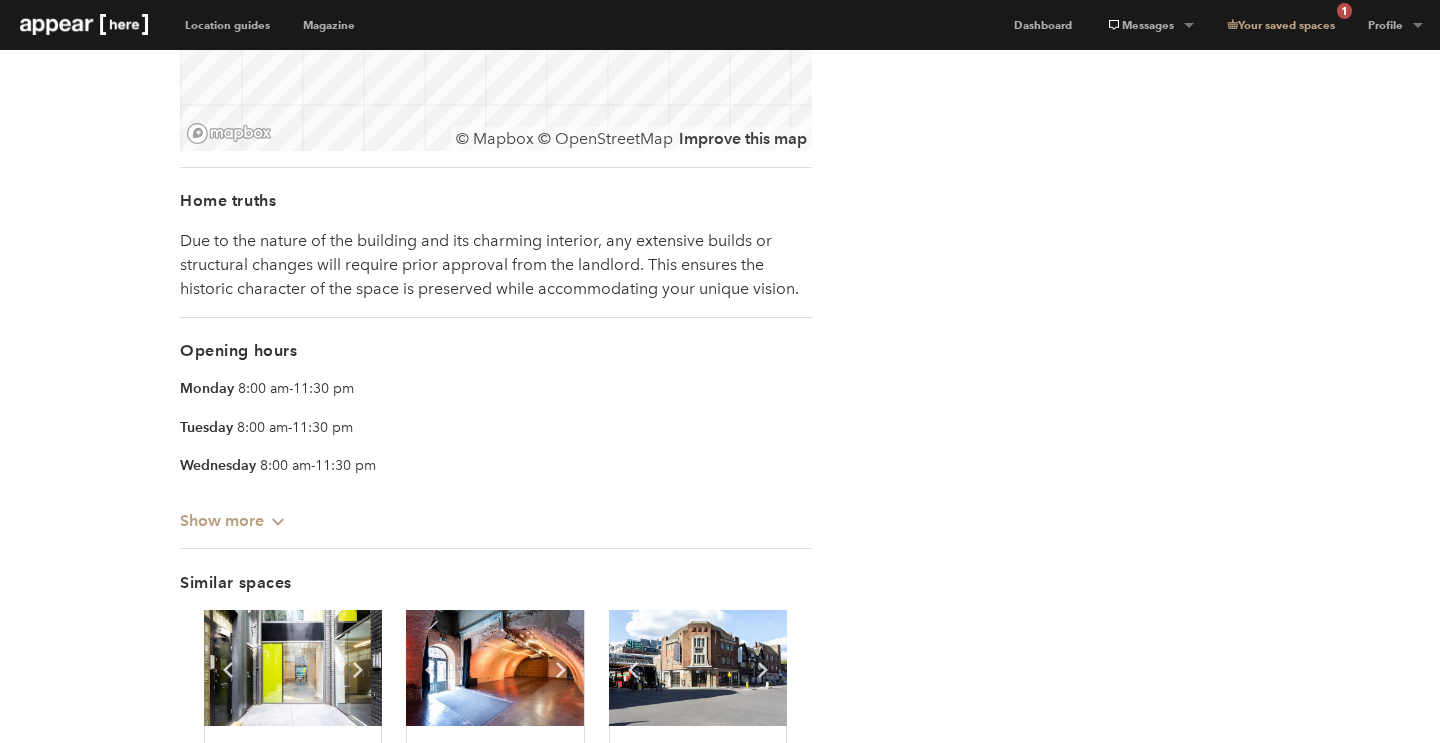 click on "Show more Chevron-up" at bounding box center (233, 512) 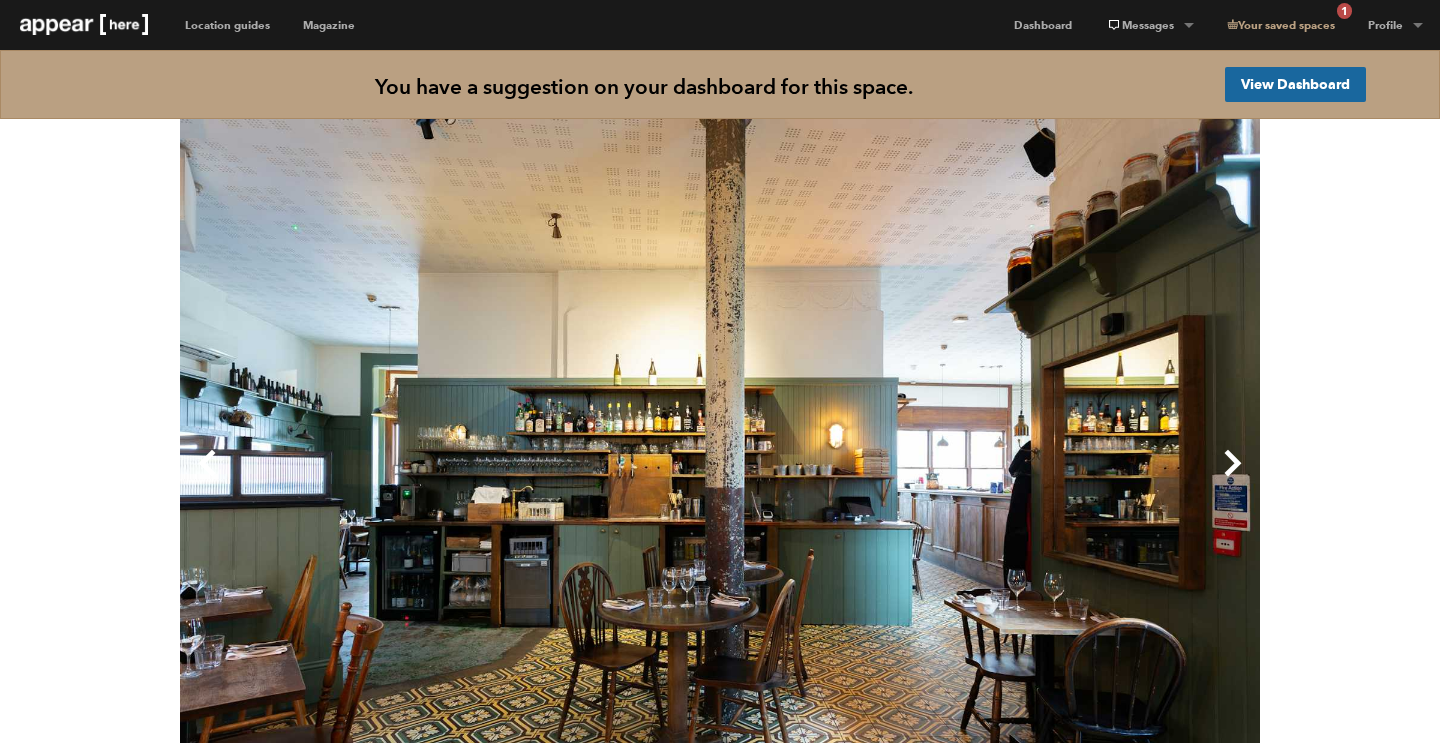 scroll, scrollTop: 0, scrollLeft: 0, axis: both 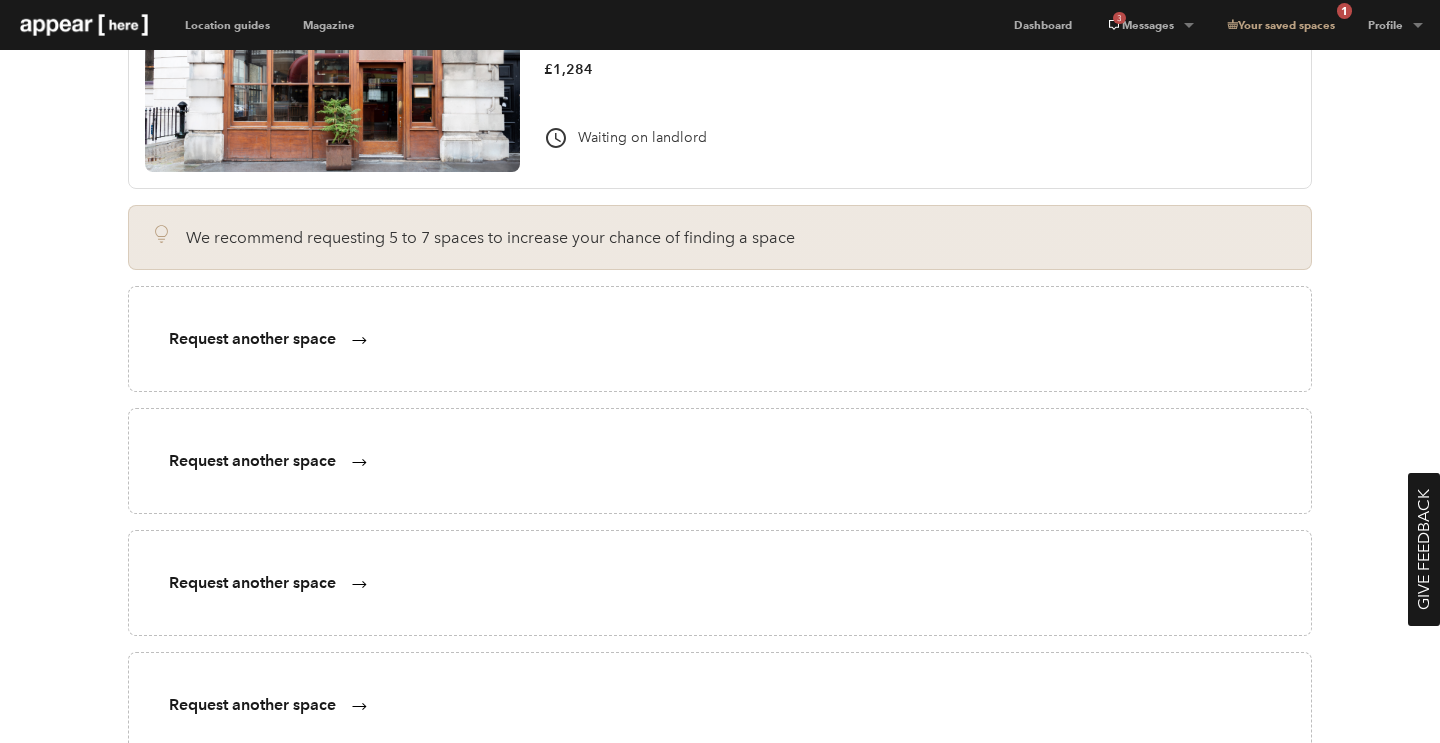 click on "Request another space" at bounding box center [720, 339] 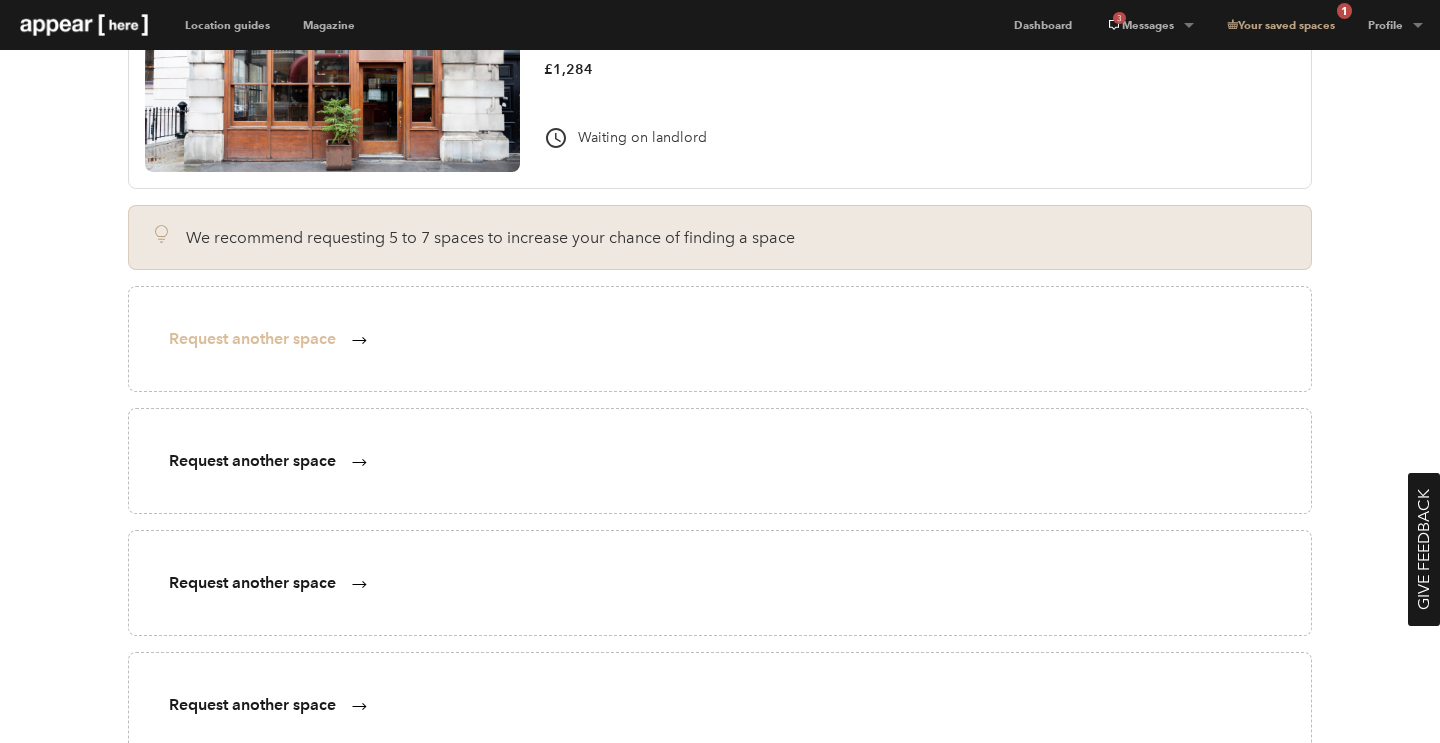click on "Request another space" at bounding box center [268, 338] 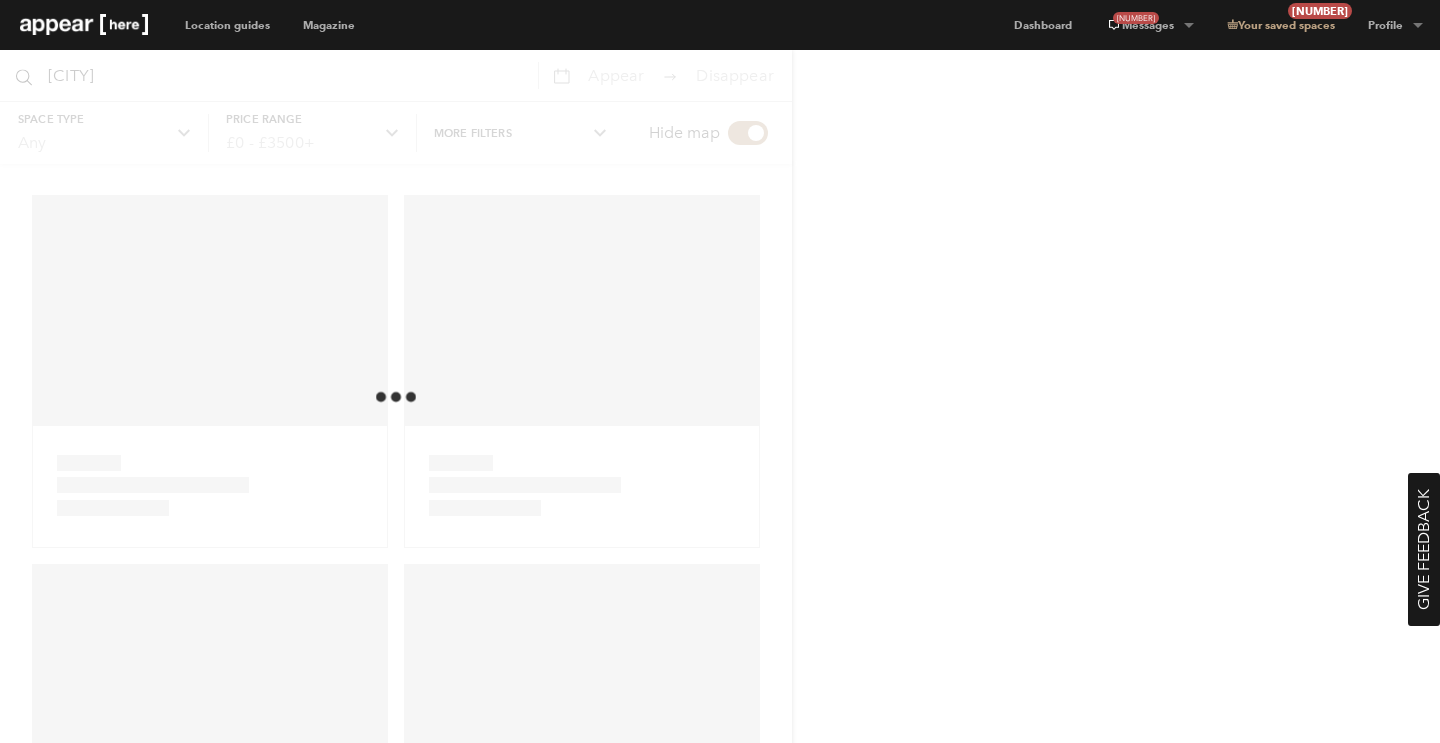 scroll, scrollTop: 11, scrollLeft: 0, axis: vertical 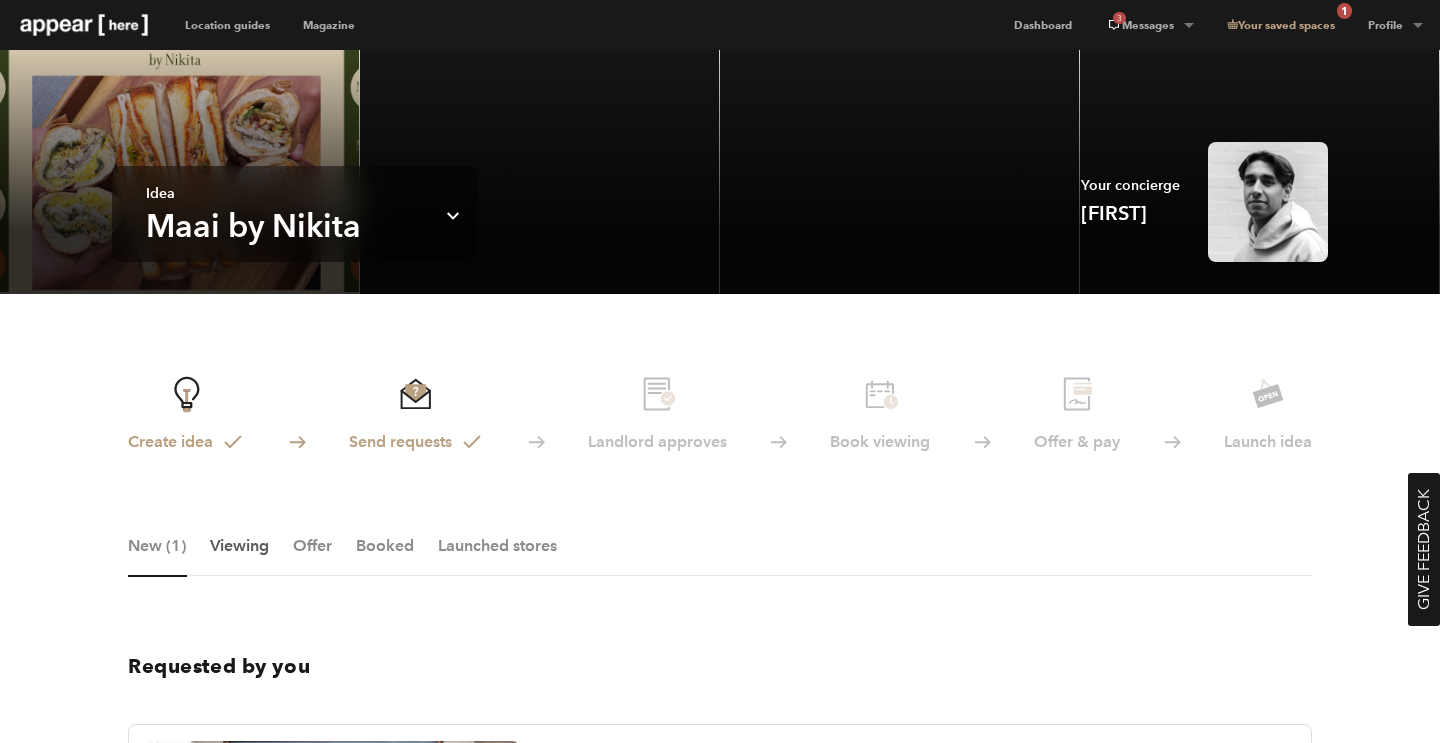click on "Viewing" at bounding box center (239, 556) 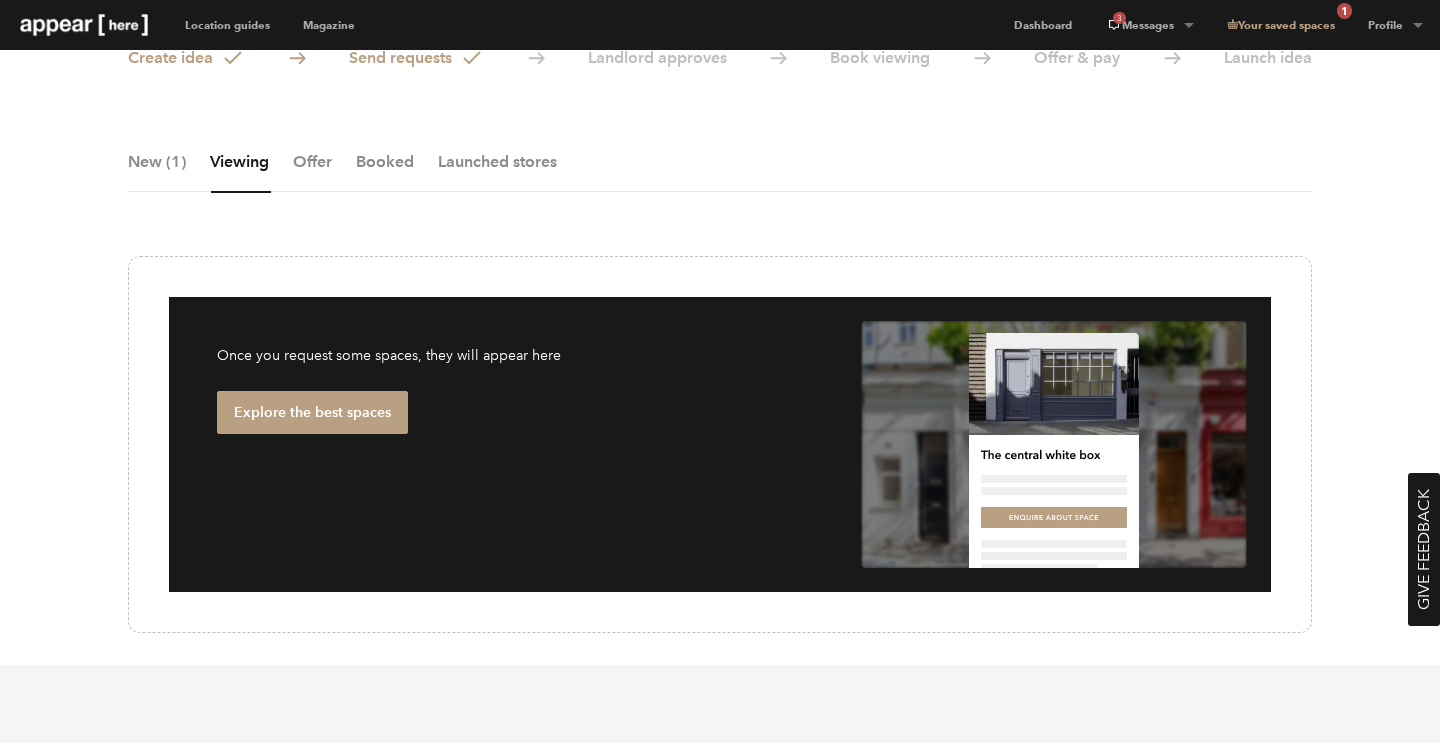 scroll, scrollTop: 433, scrollLeft: 0, axis: vertical 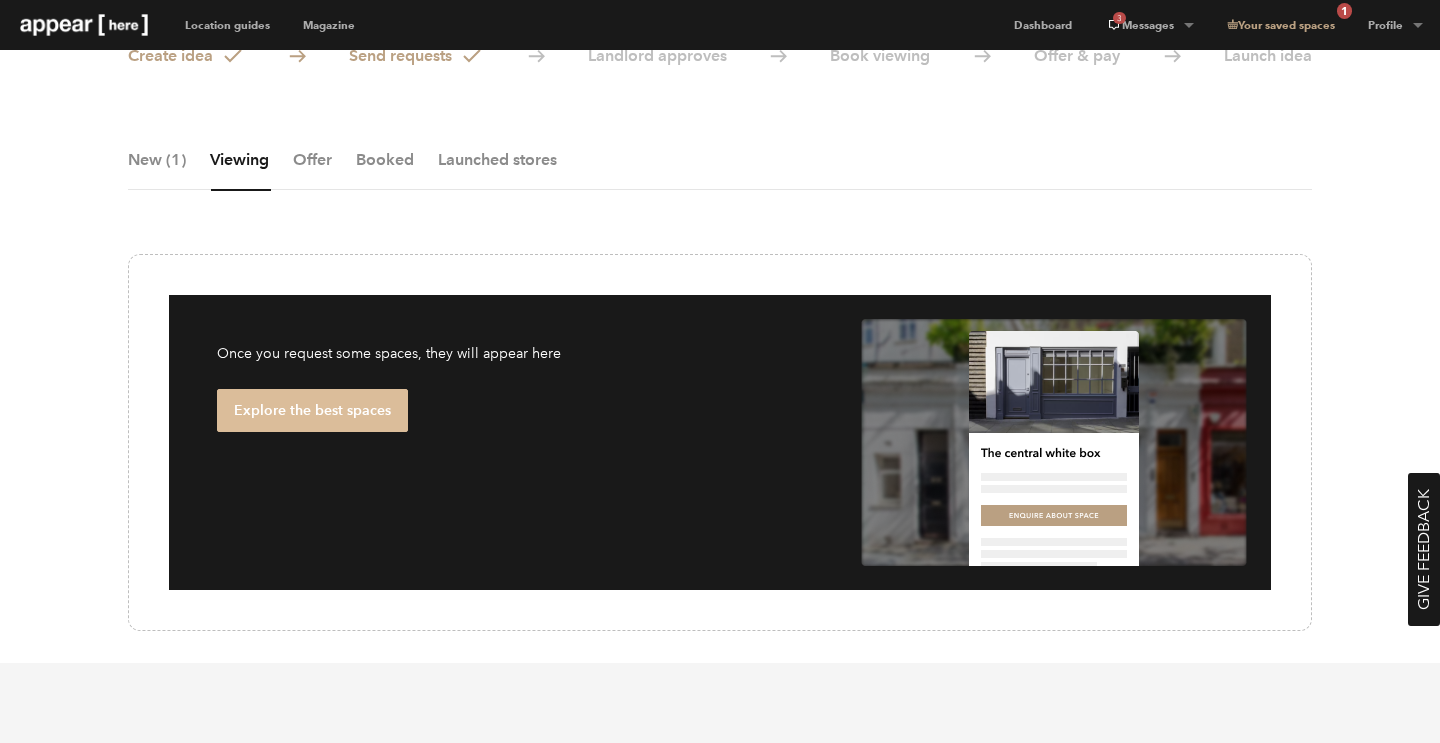 click on "Explore the best spaces" at bounding box center [312, 410] 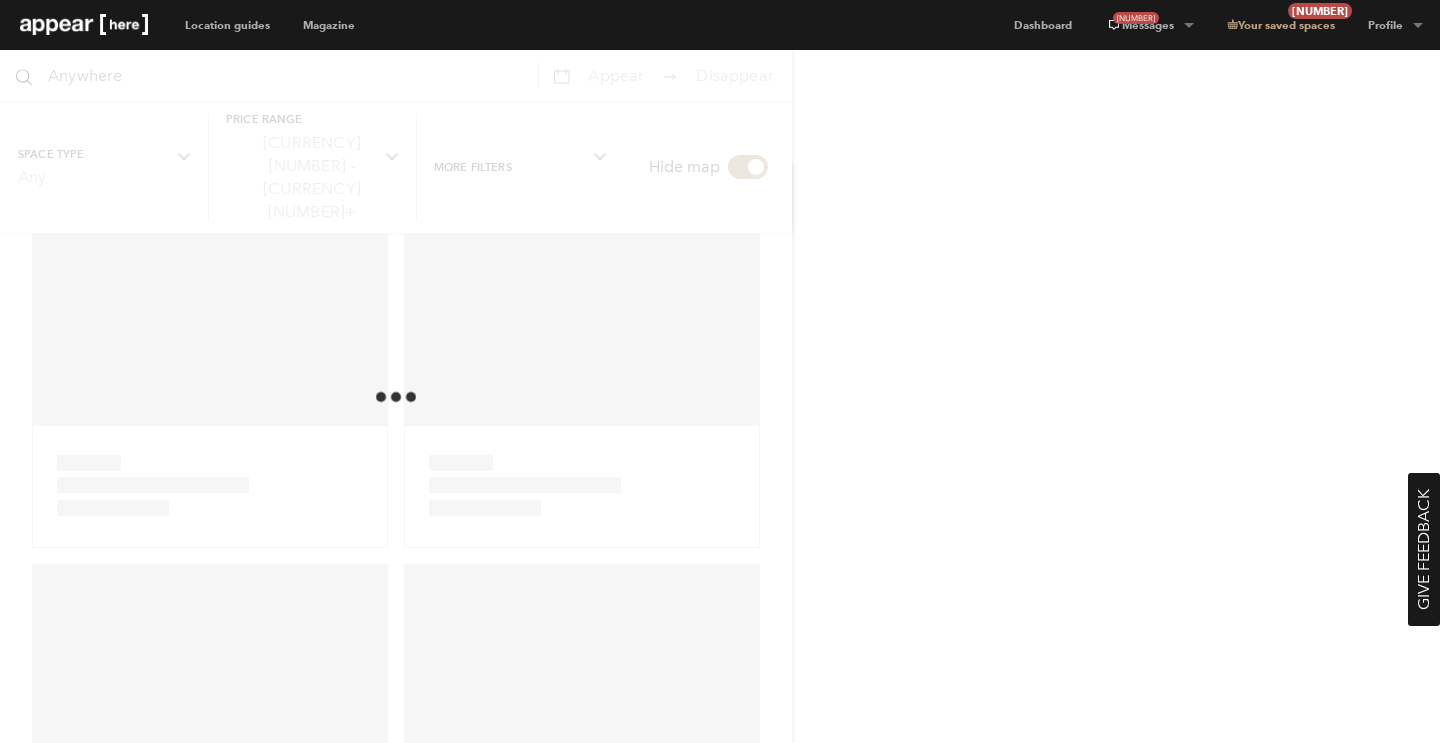 scroll, scrollTop: 111, scrollLeft: 0, axis: vertical 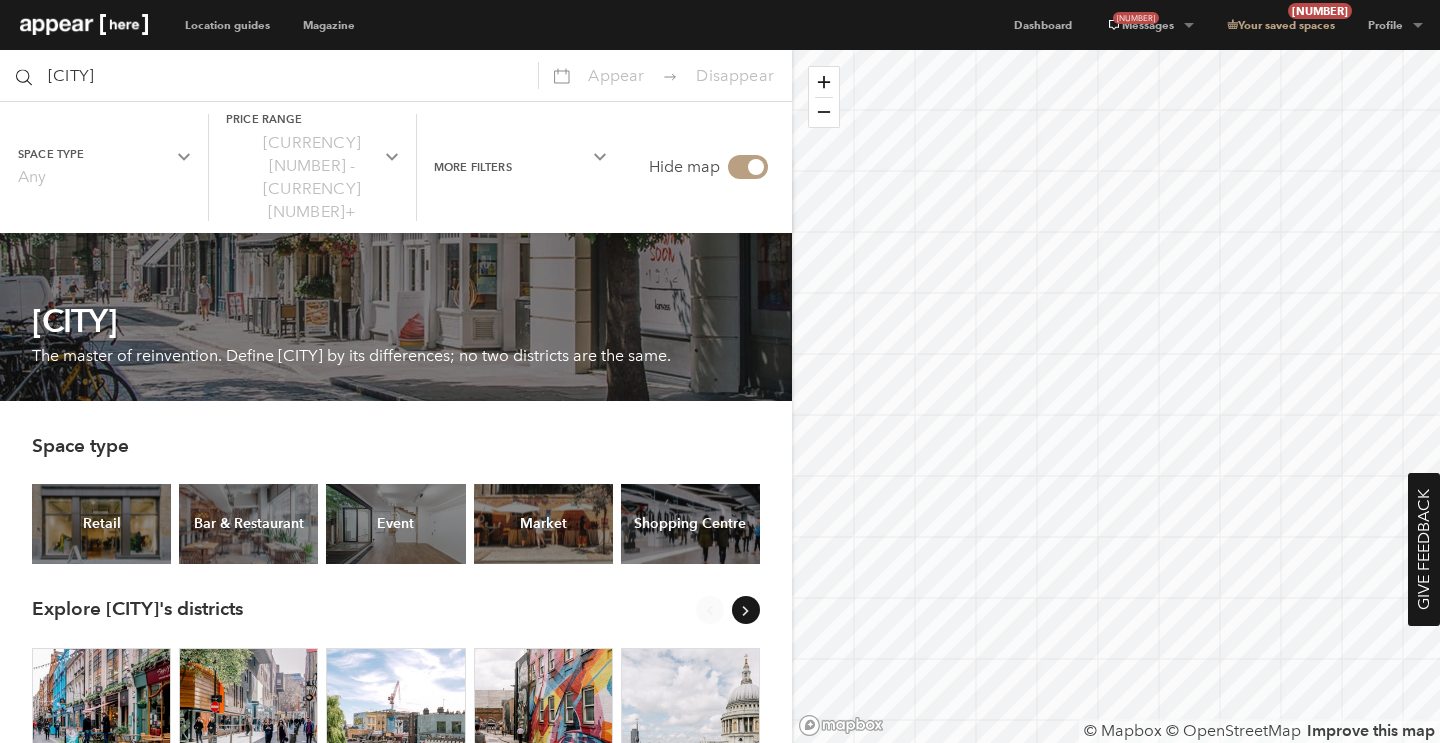 click at bounding box center [84, 24] 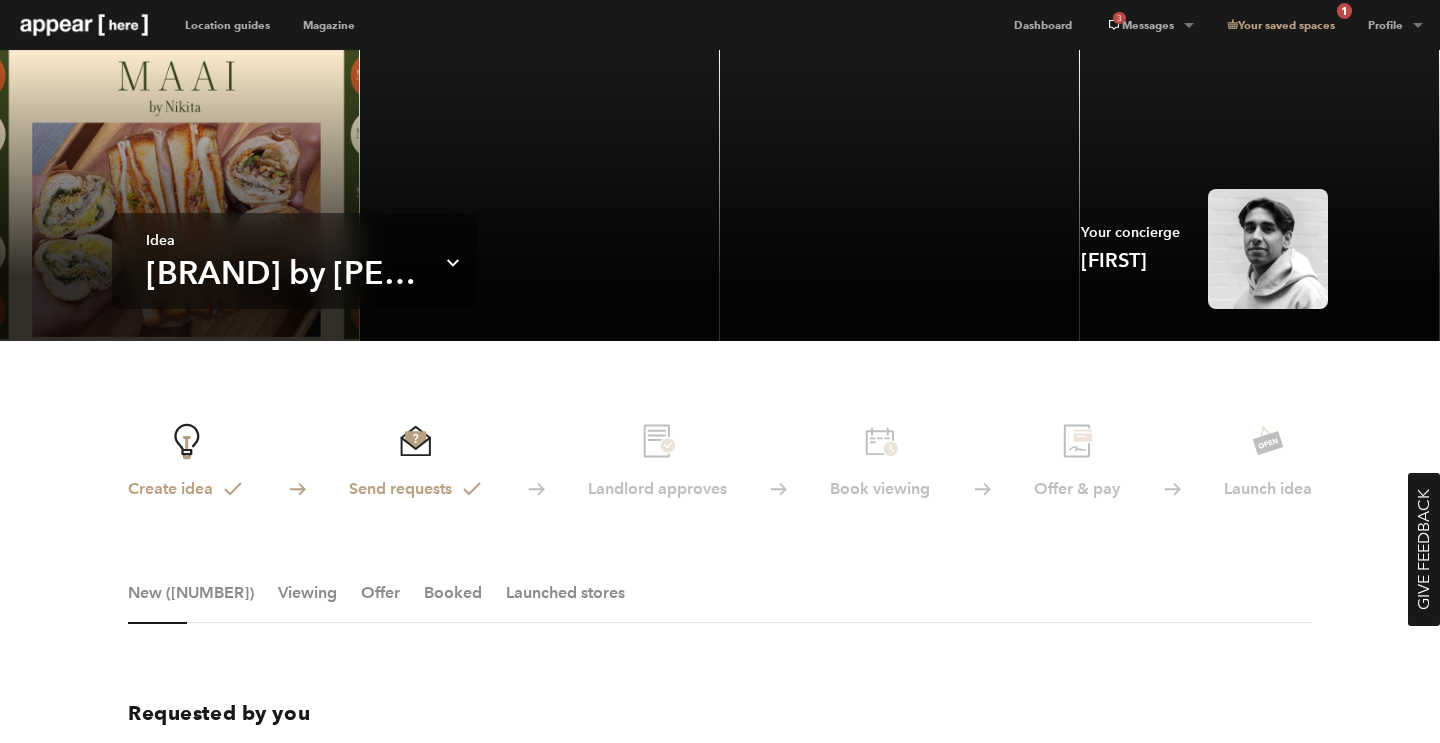 scroll, scrollTop: 0, scrollLeft: 0, axis: both 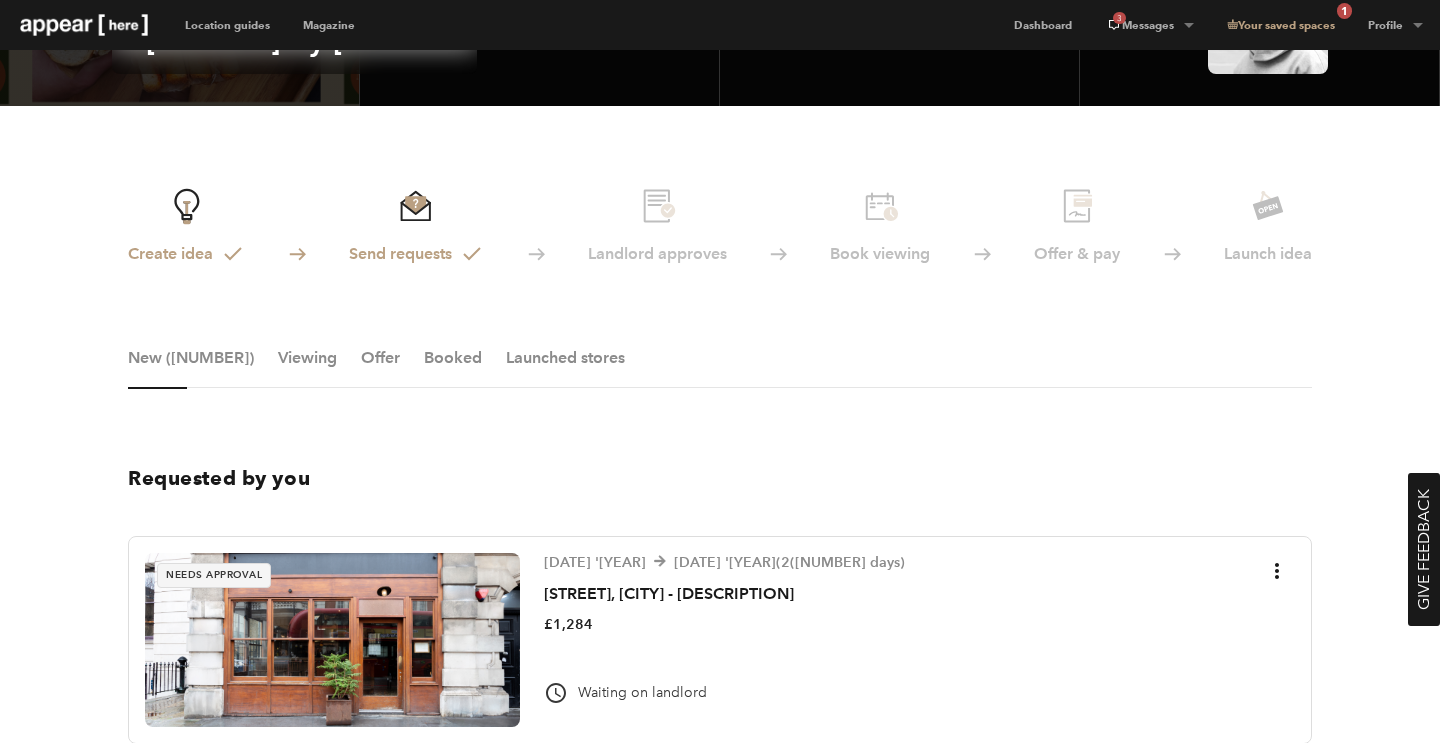click at bounding box center (187, 206) 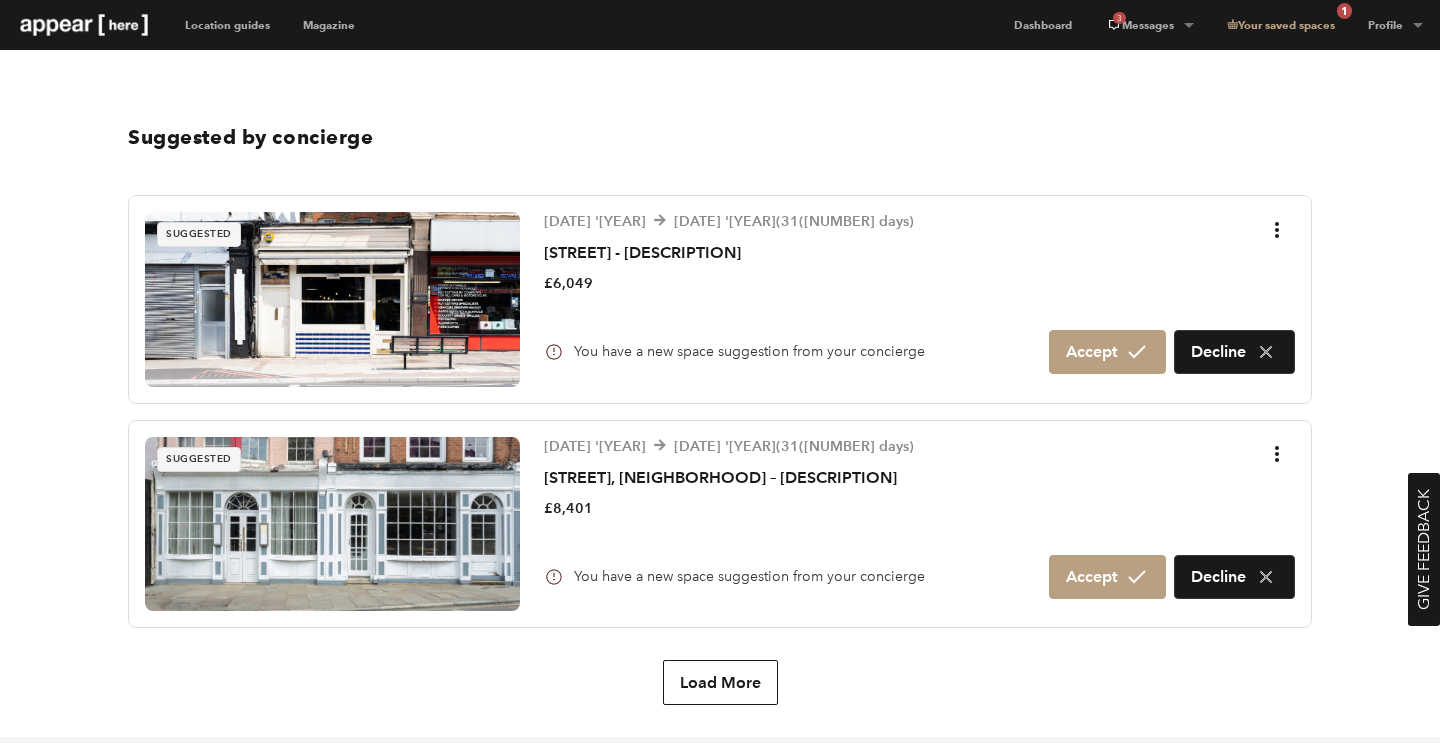 scroll, scrollTop: 1515, scrollLeft: 0, axis: vertical 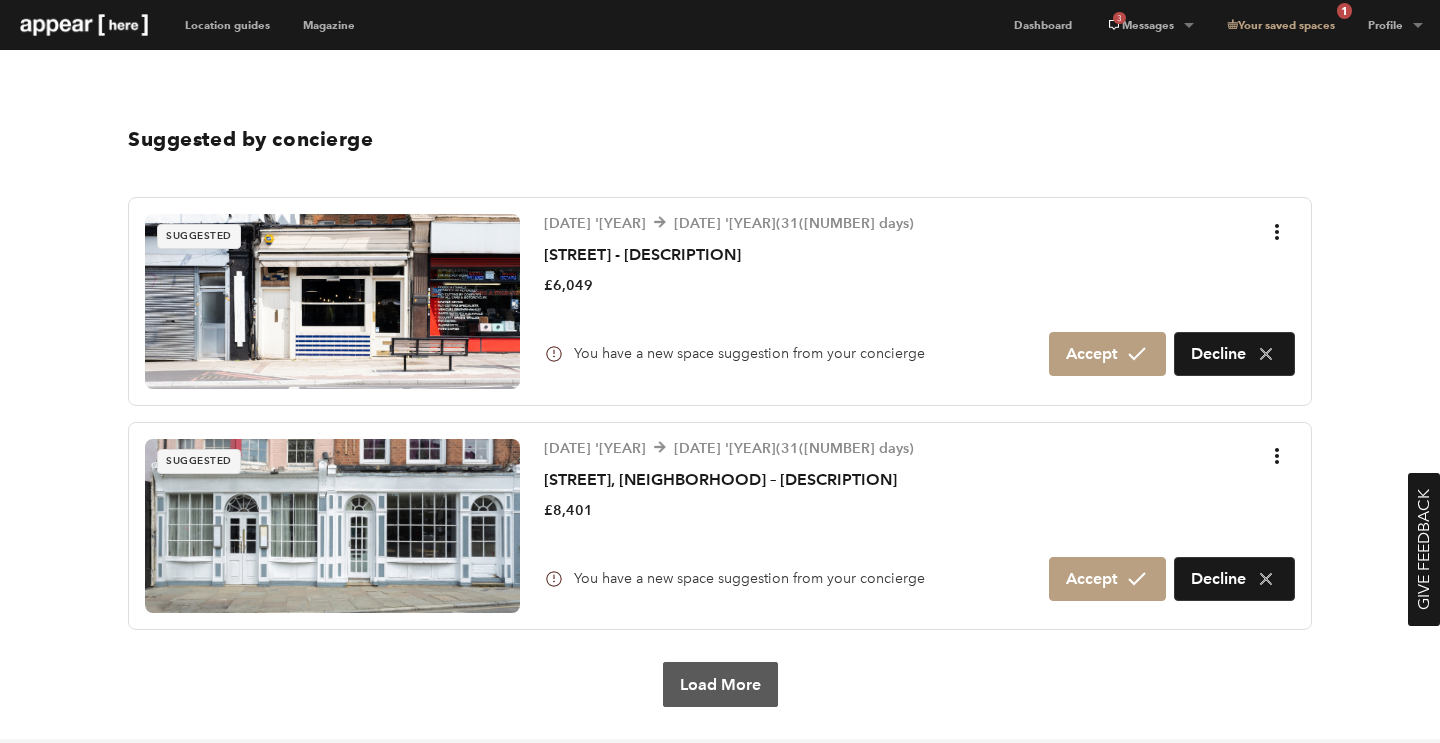 click on "Load More" at bounding box center [720, 684] 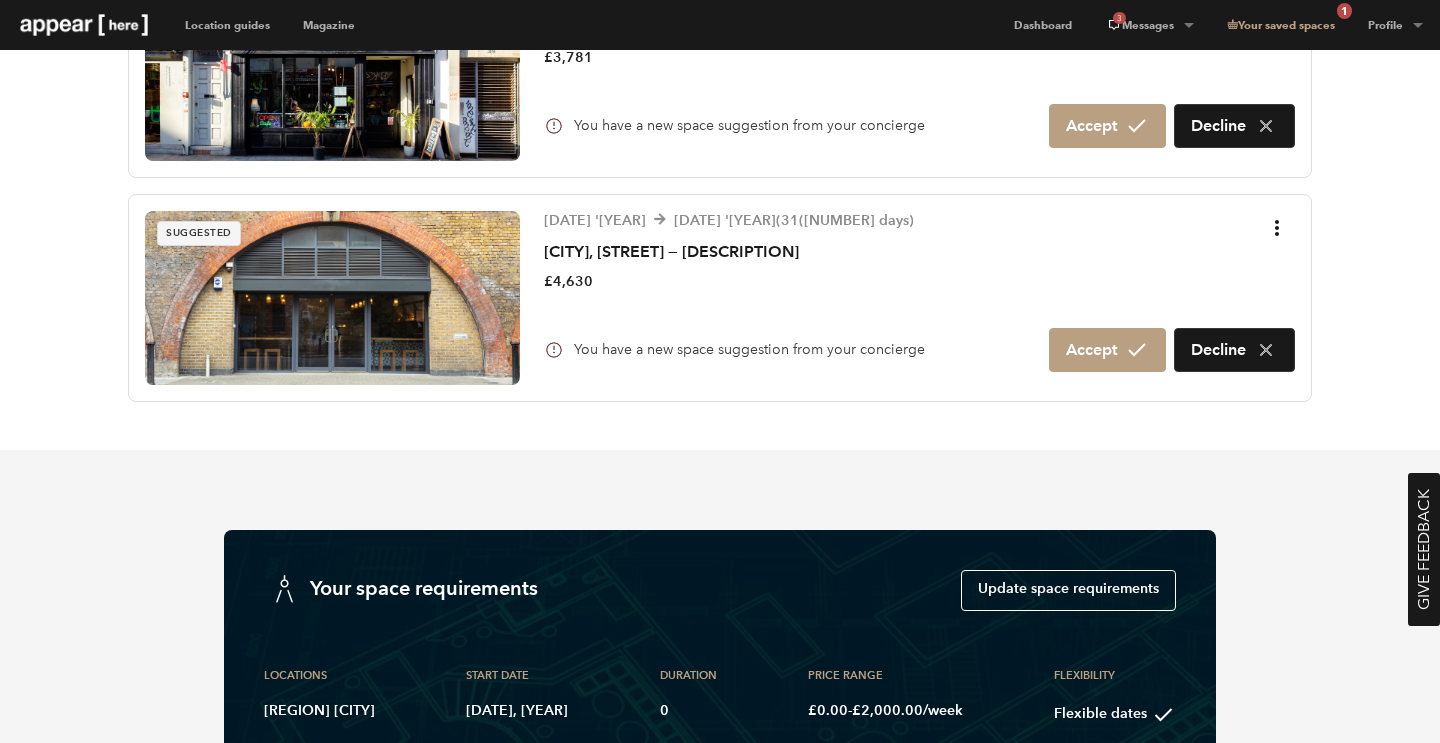 scroll, scrollTop: 2192, scrollLeft: 0, axis: vertical 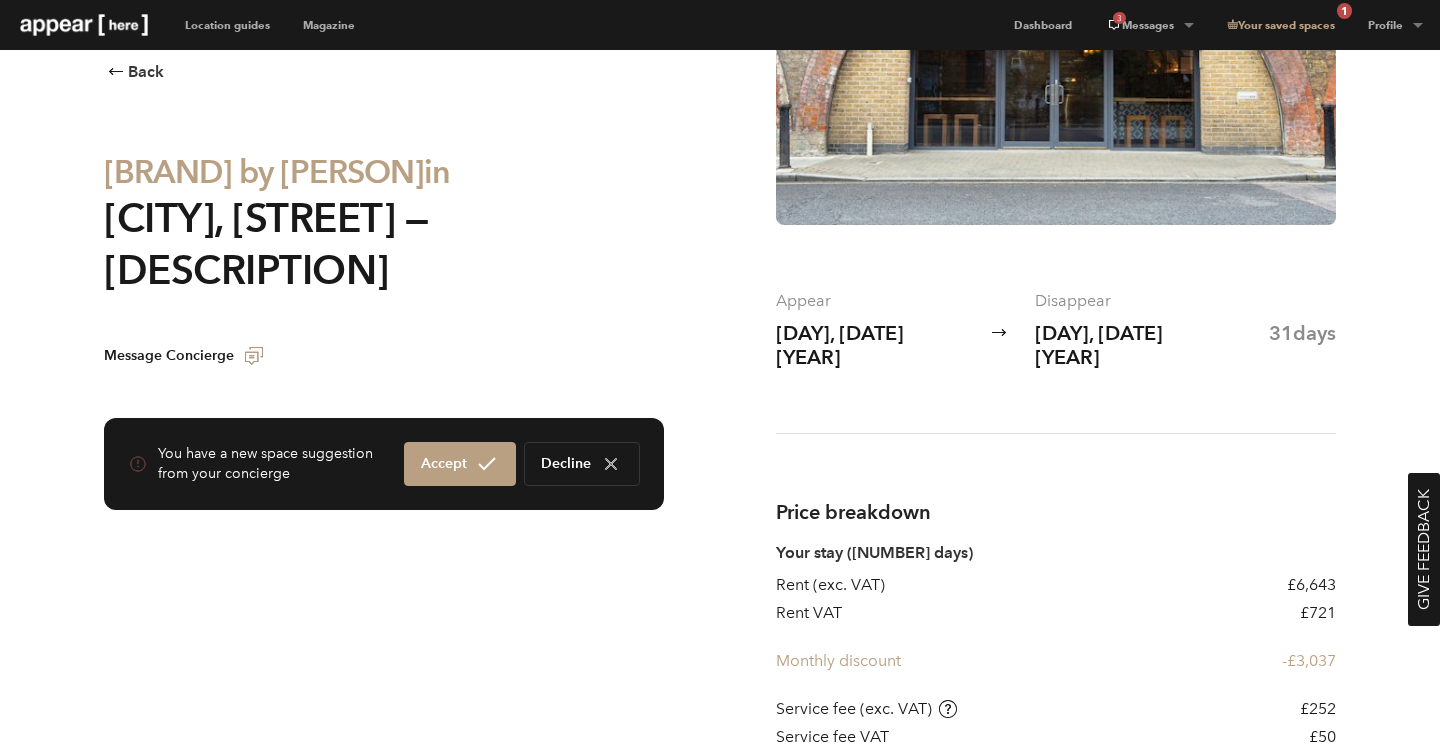 click on "Back Maai by Nikita  in Herne Hill, Milkwood Road — The F&B and Retail Arch Message Concierge
You have a new space suggestion from your concierge Accept
Decline" at bounding box center (384, 807) 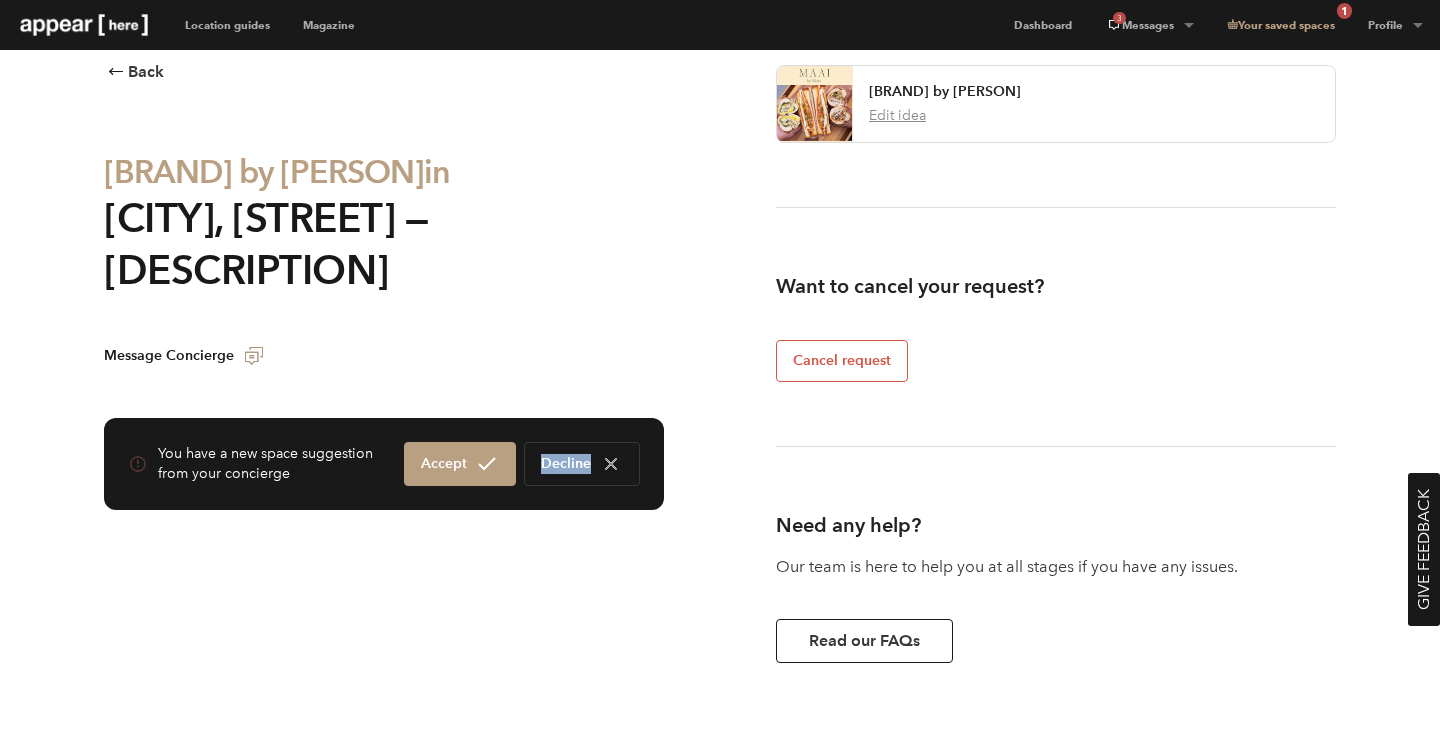 scroll, scrollTop: 1308, scrollLeft: 0, axis: vertical 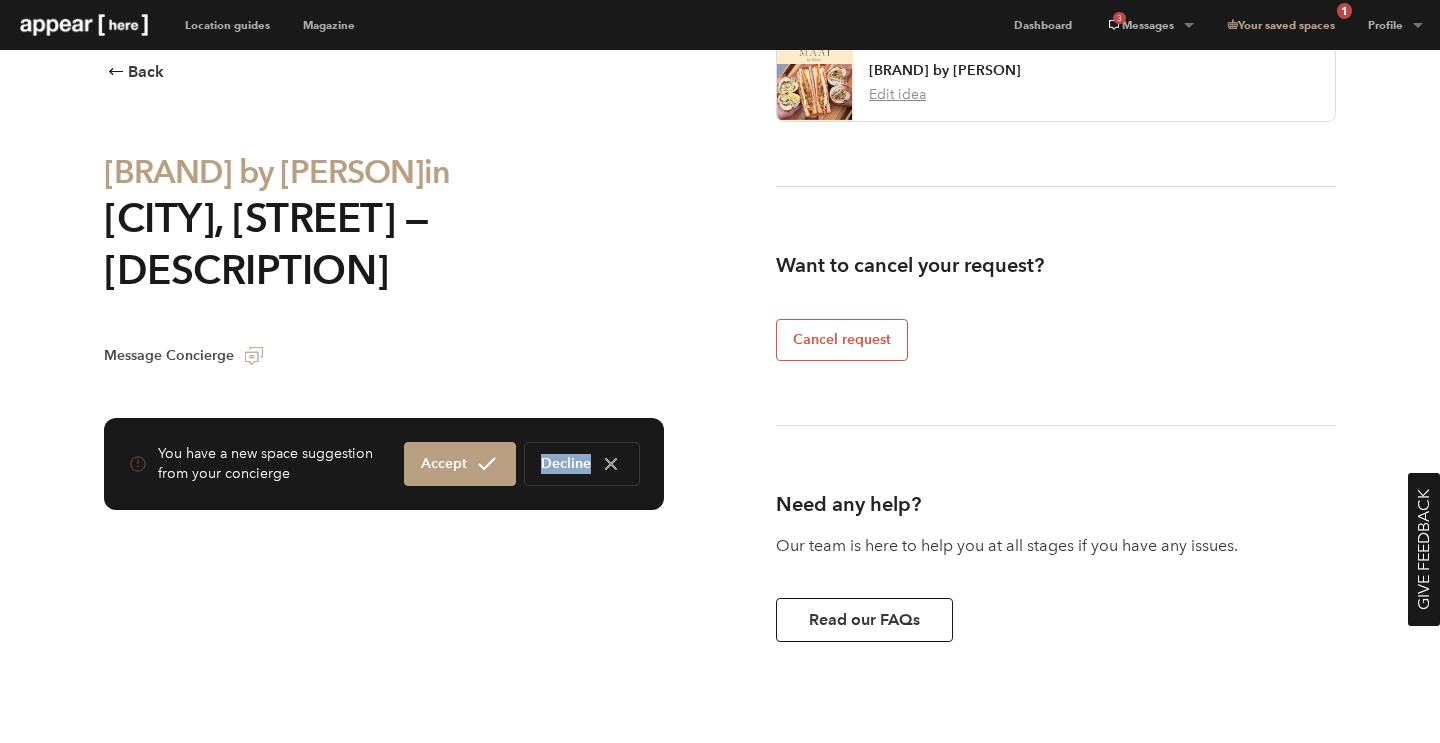 click on "Message Concierge" at bounding box center [185, 356] 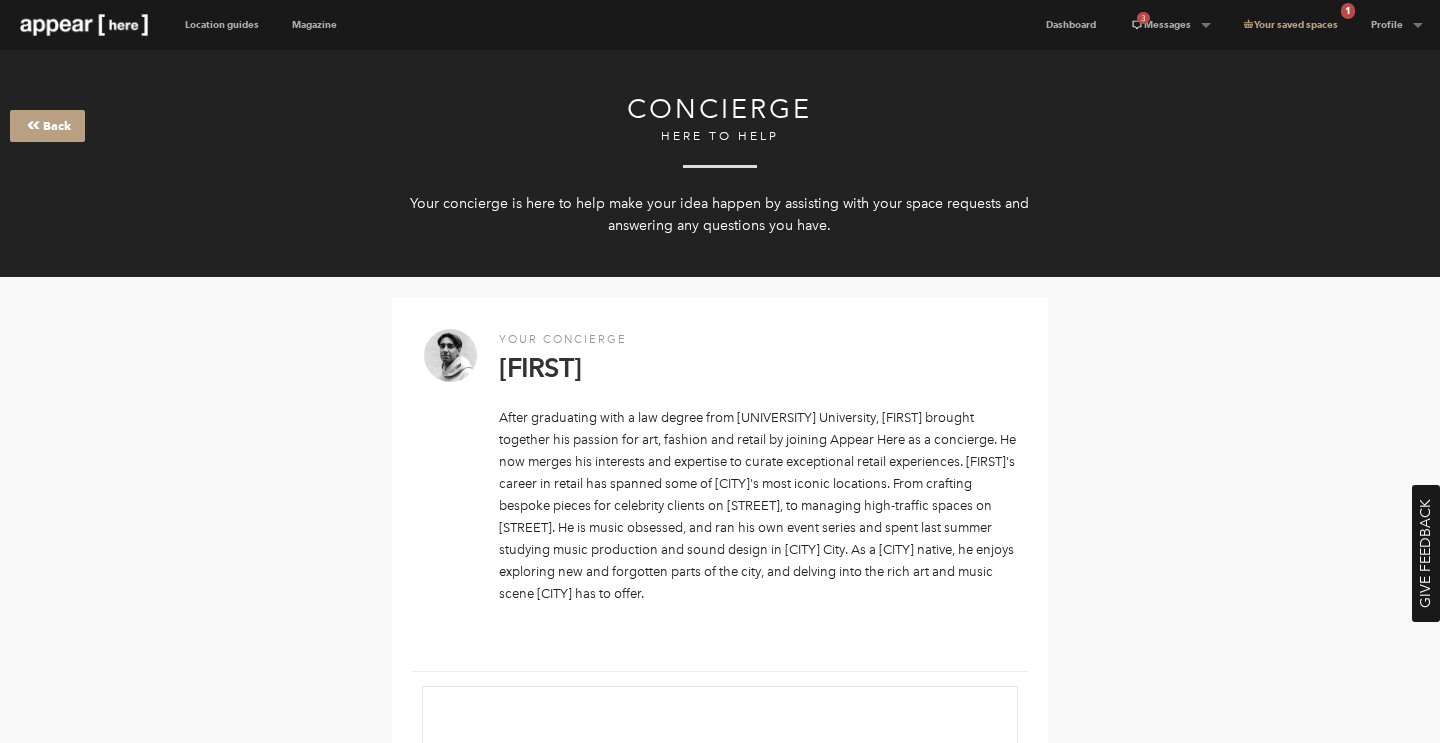 scroll, scrollTop: 0, scrollLeft: 0, axis: both 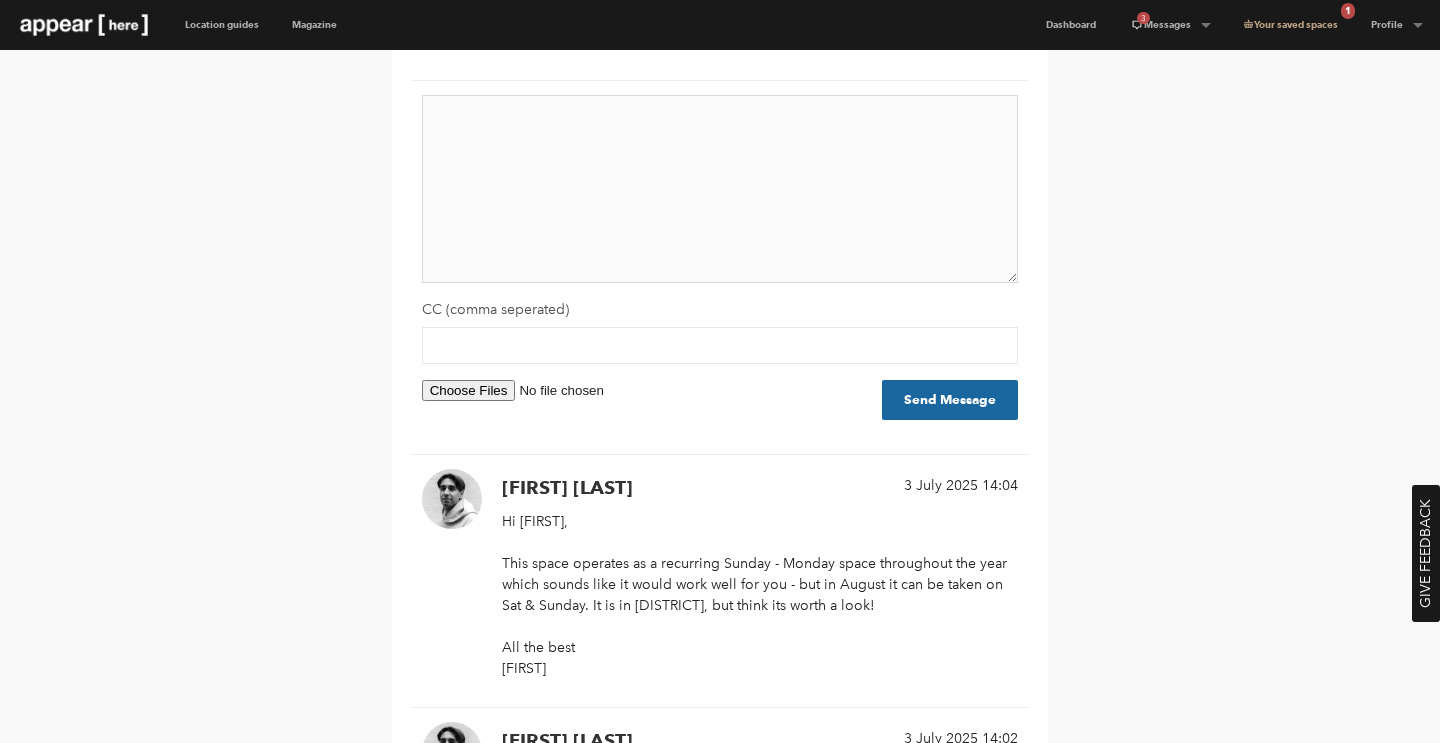 click at bounding box center (720, 189) 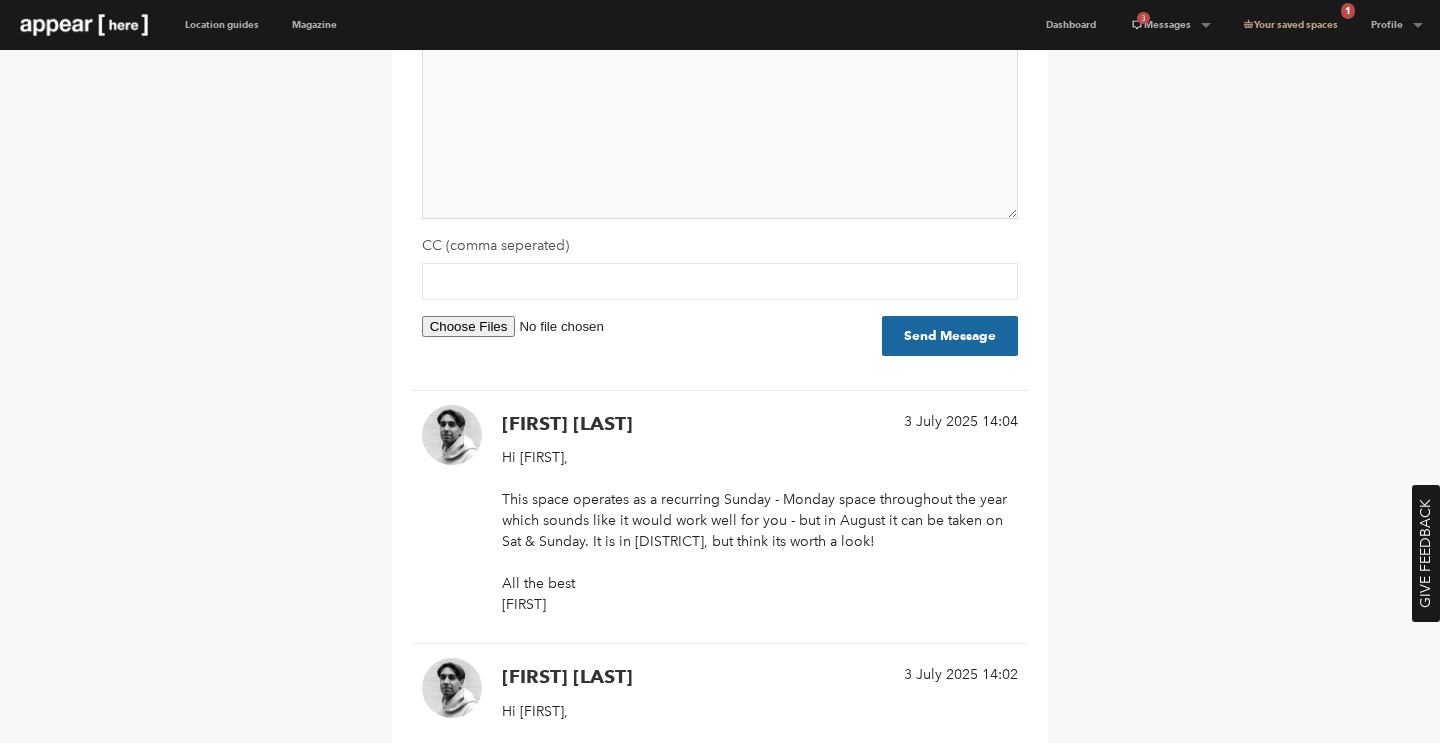 scroll, scrollTop: 662, scrollLeft: 0, axis: vertical 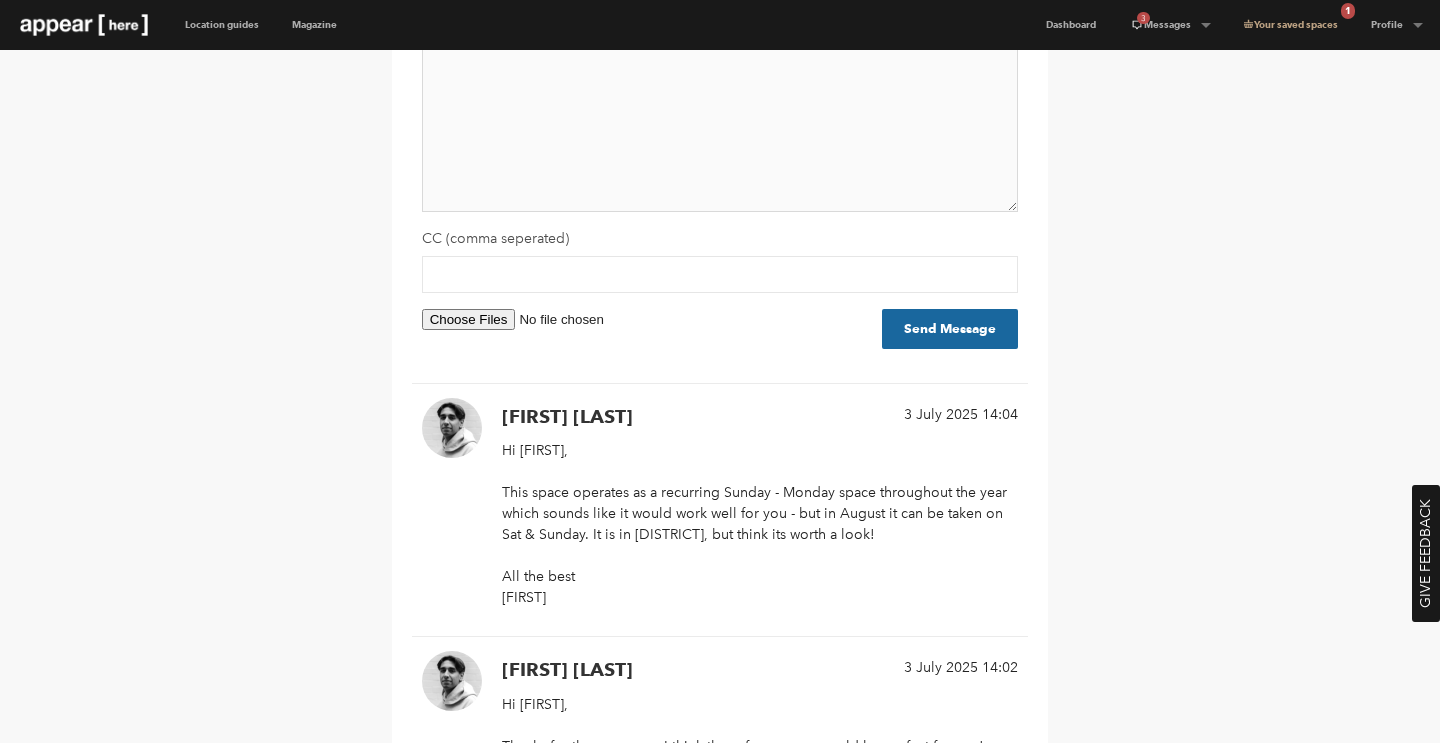click at bounding box center [720, 118] 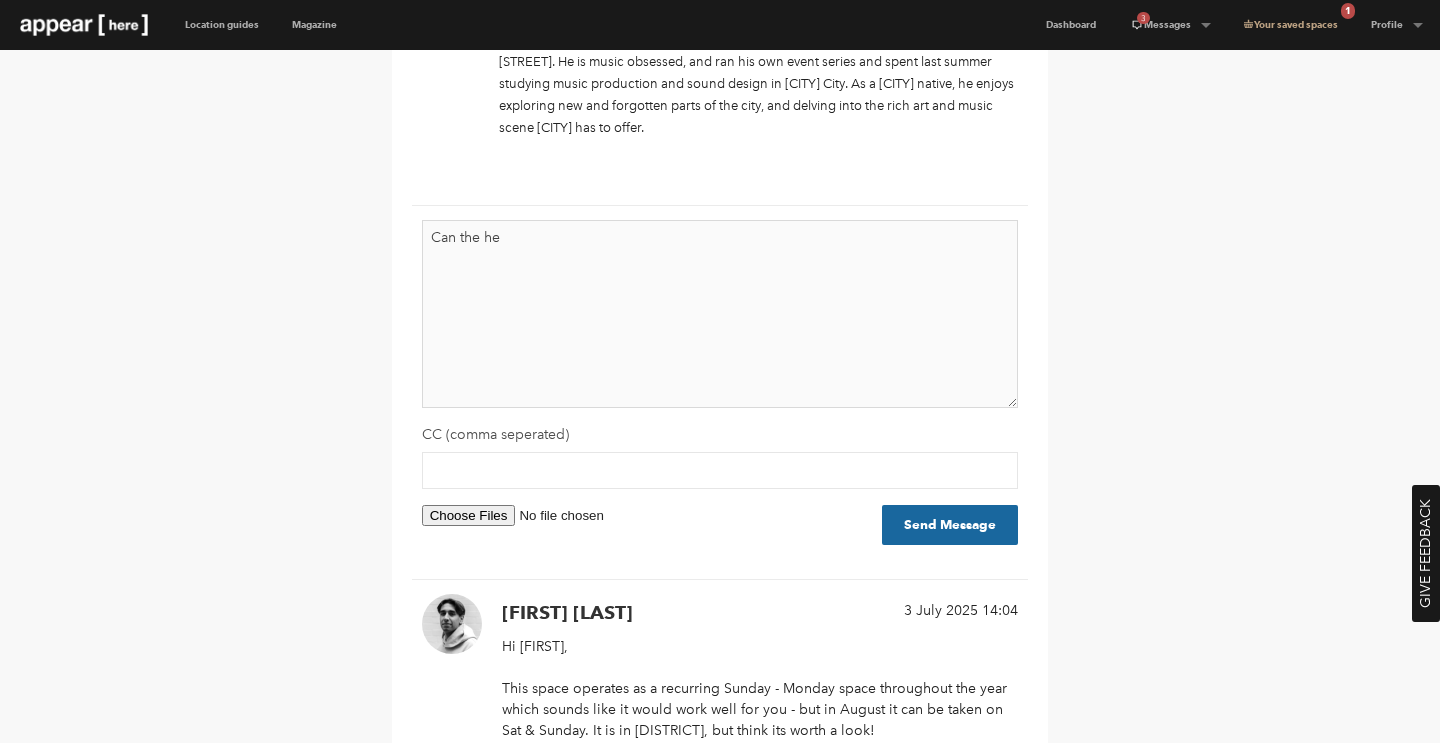 scroll, scrollTop: 462, scrollLeft: 0, axis: vertical 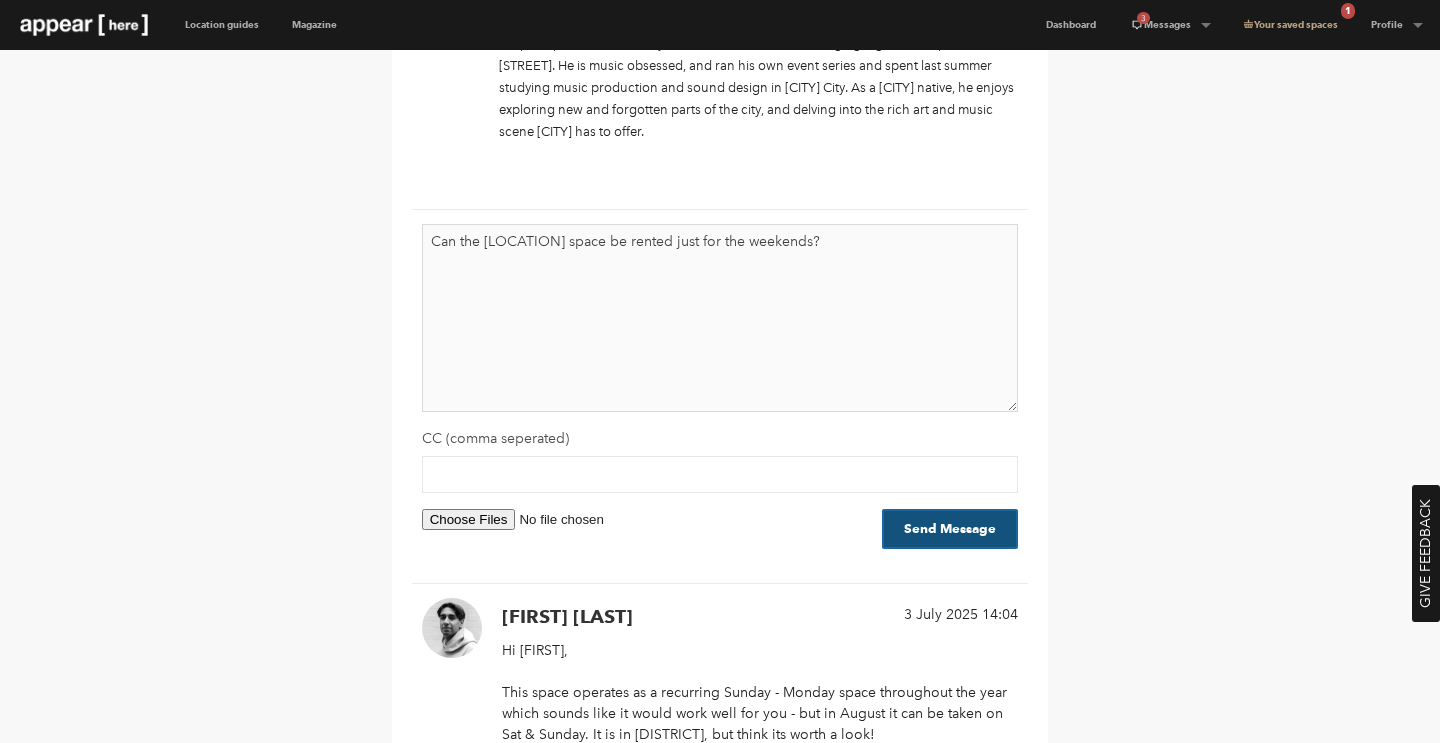 type on "Can the Herne Hill space be rented just for the weekends?" 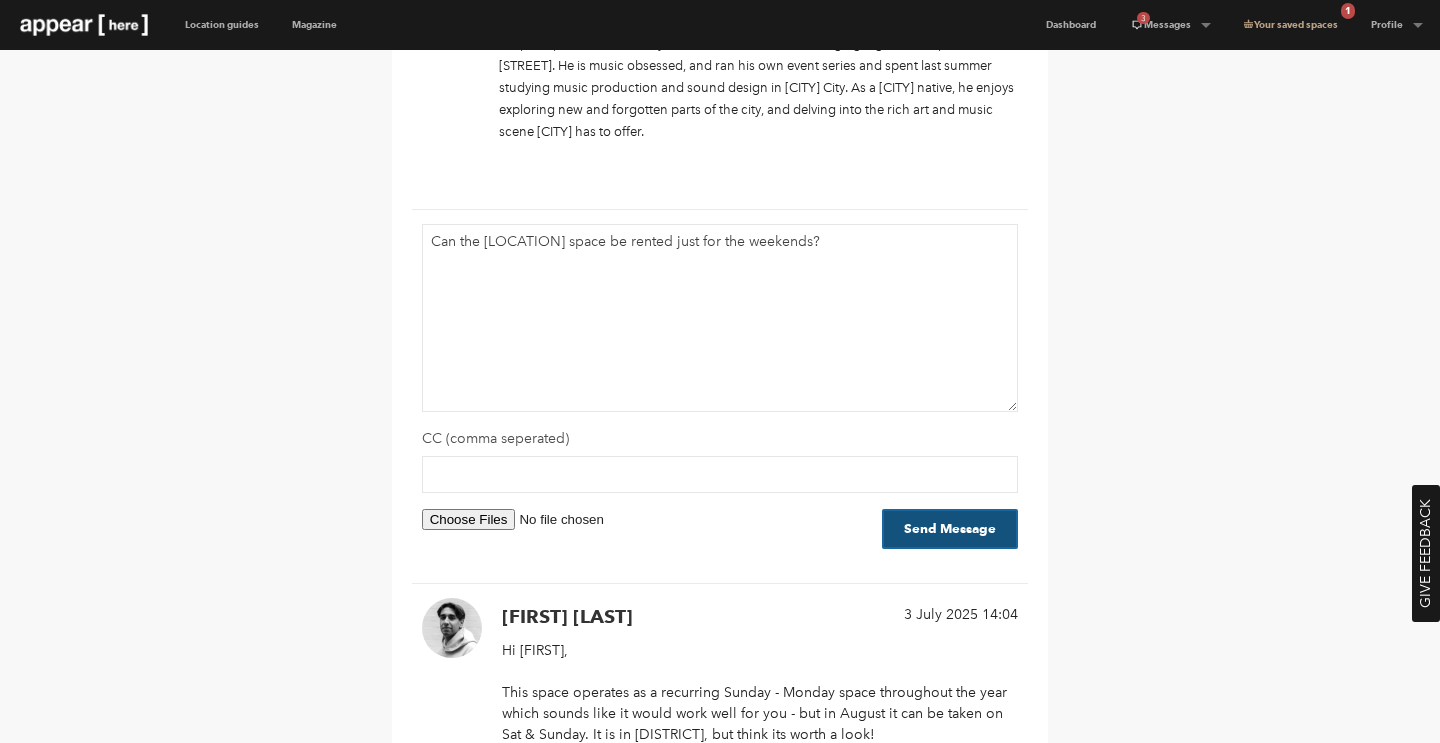 click on "Send Message" at bounding box center [950, 529] 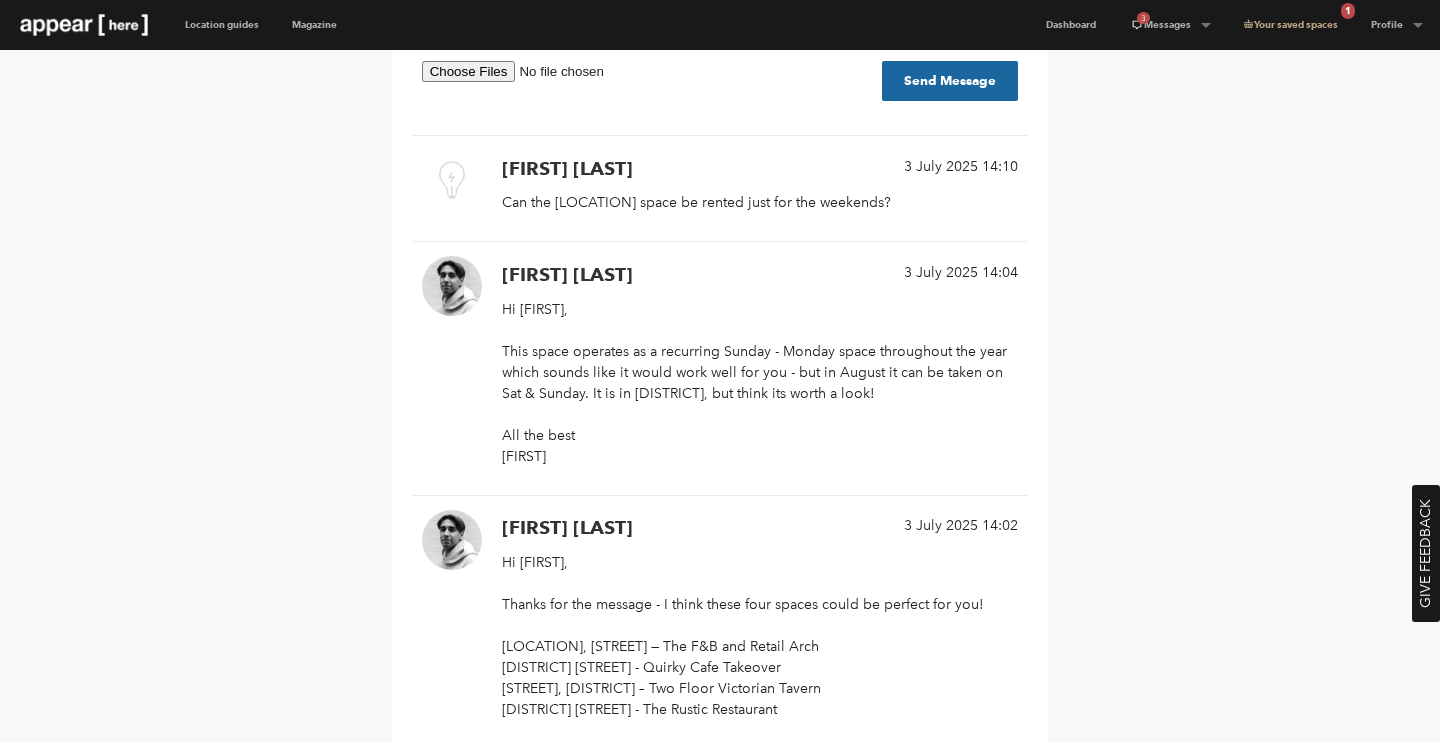 scroll, scrollTop: 924, scrollLeft: 0, axis: vertical 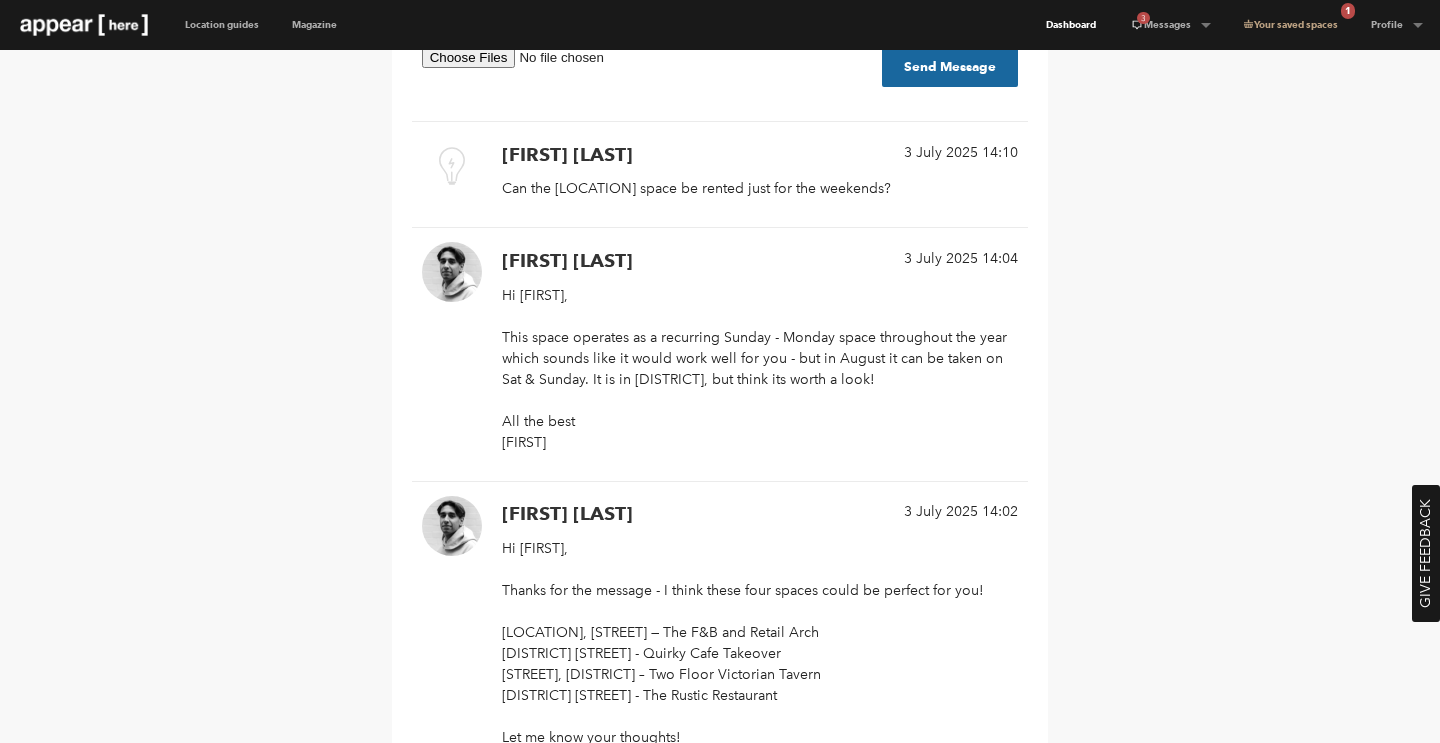 click on "Your concierge
Zain
After graduating with a law degree from Oxford University, Zain brought together his passion for art, fashion and retail by joining Appear Here as a concierge. He now merges his interests and expertise to curate exceptional retail experiences. Zain's career in retail has spanned some of London’s most iconic locations. From crafting bespoke pieces for celebrity clients on Savile Row, to managing high-traffic spaces on Oxford Street. He is music obsessed, and ran his own event series and spent last summer studying music production and sound design in New York City. As a London native, he enjoys exploring new and forgotten parts of the city, and delving into the rich art and music scene London has to offer.
Can the Herne Hill space be rented just for the weekends? CC (comma seperated) Send Message Attachments will not be included inline. 3 July 2025 14:10 Nikita Pathakji Can the Herne Hill space be rented just for the weekends? 3 July 2025 14:04 Zain  Parvez" at bounding box center [720, 520] 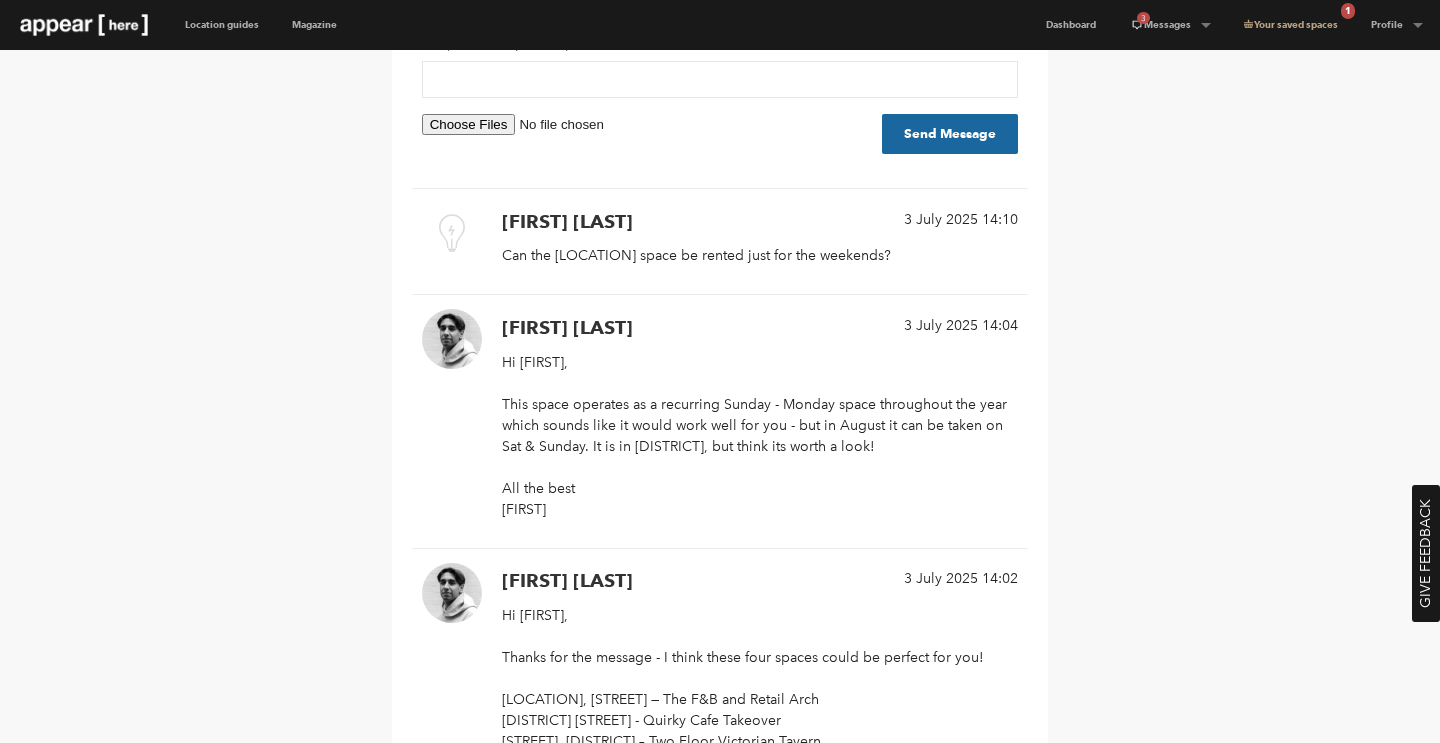 scroll, scrollTop: 862, scrollLeft: 0, axis: vertical 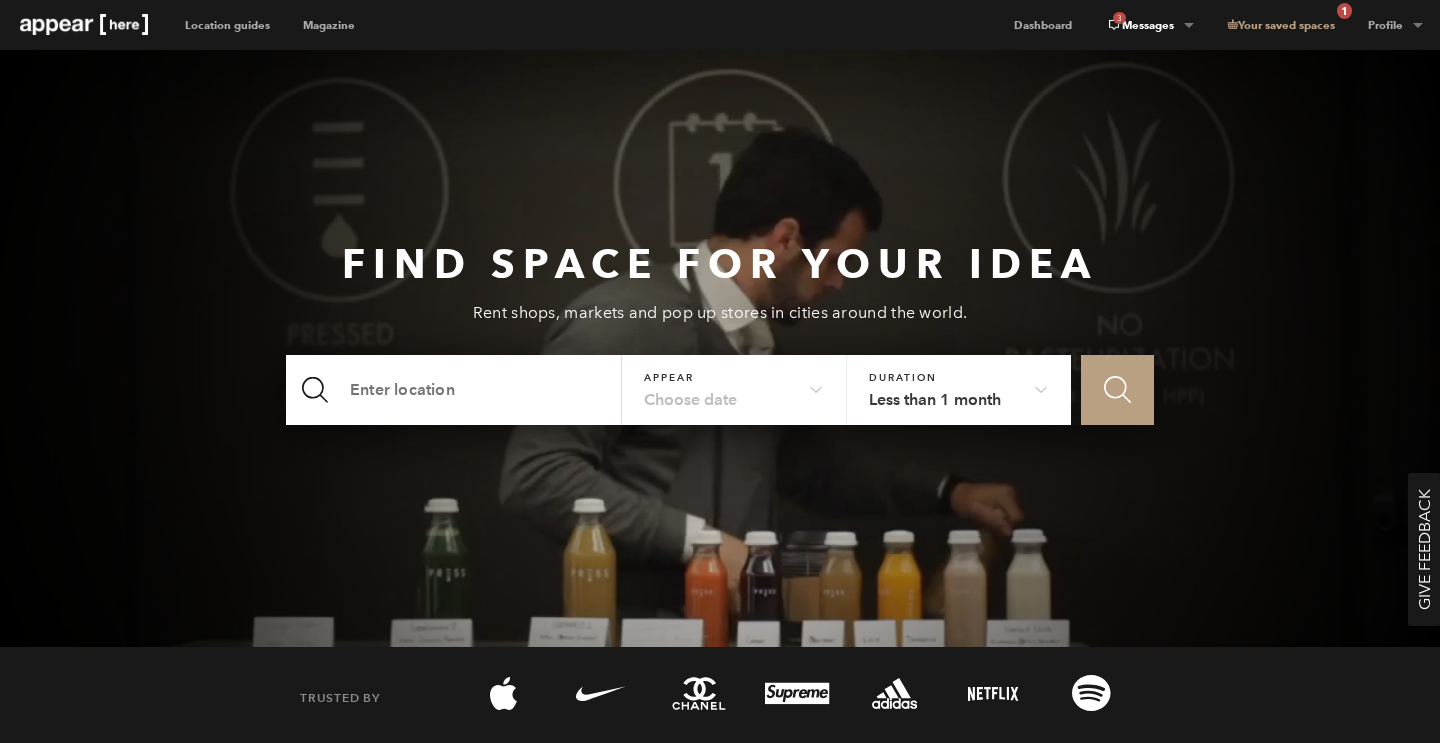 click on "3
Messages" at bounding box center (1149, 25) 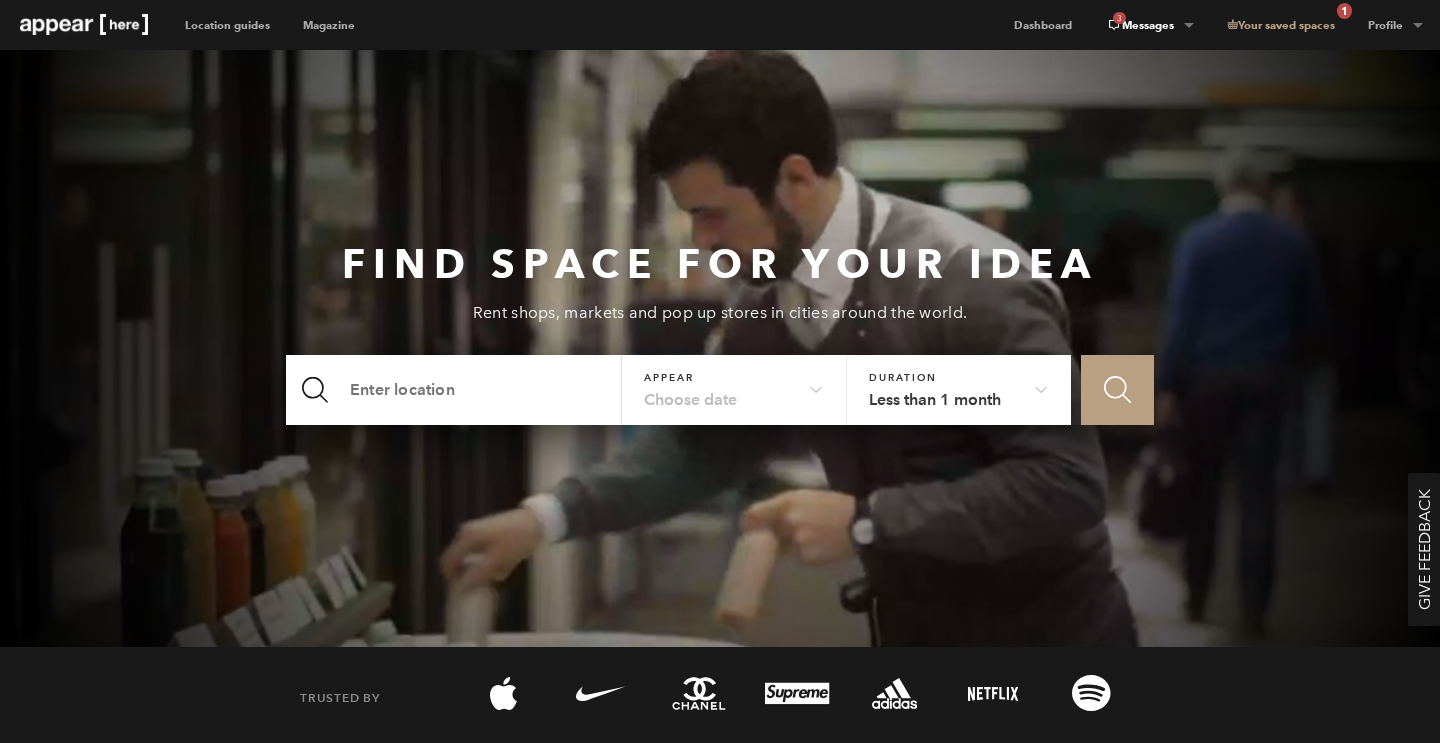 click on "3
Messages" at bounding box center [1149, 25] 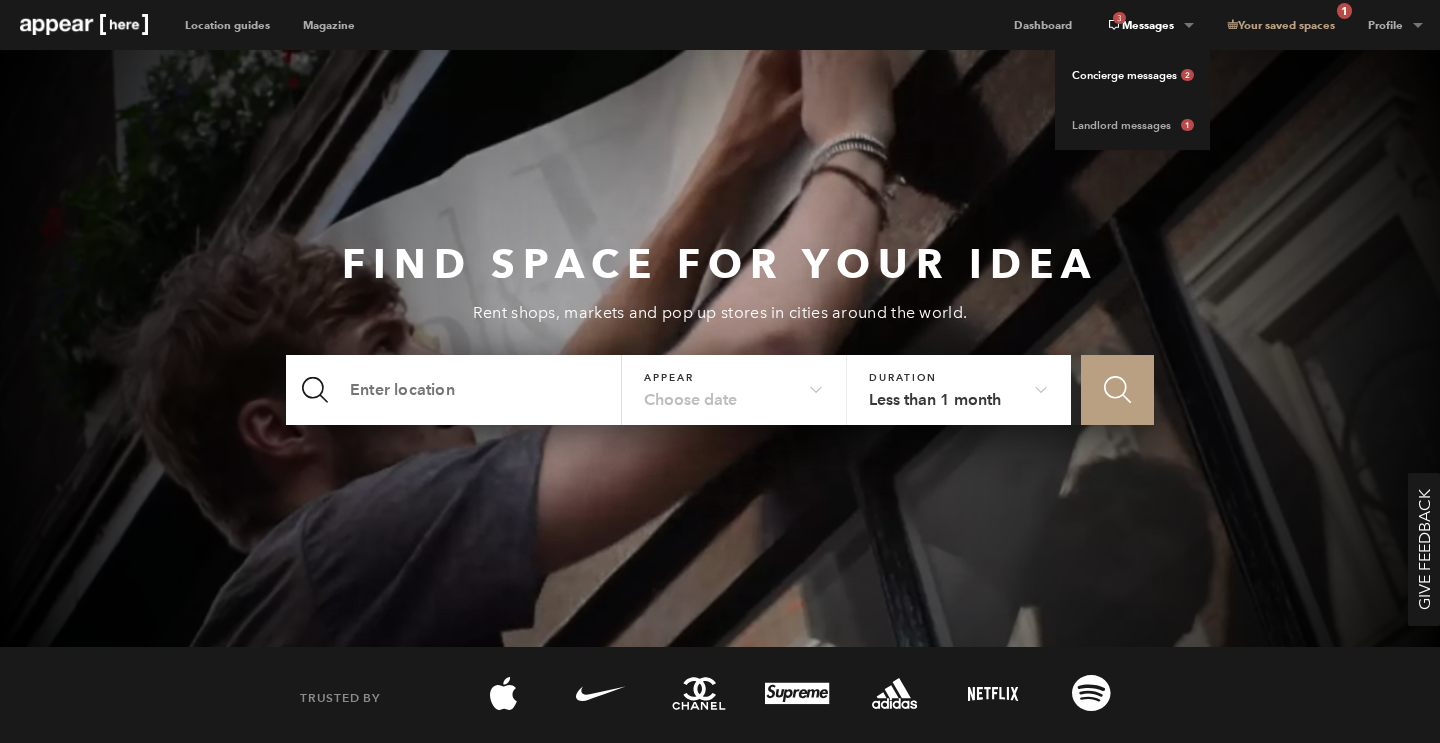 click on "Concierge messages
2" at bounding box center [1132, 75] 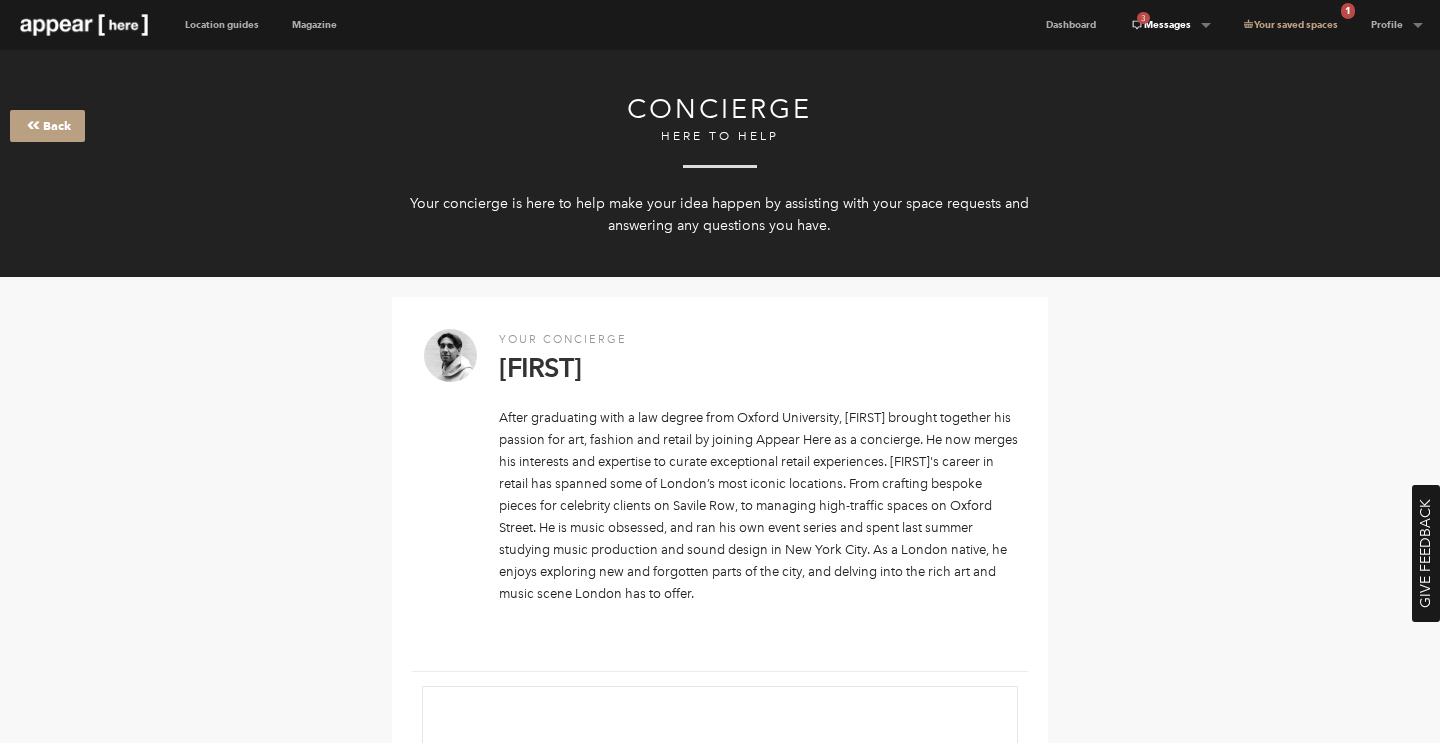 scroll, scrollTop: 0, scrollLeft: 0, axis: both 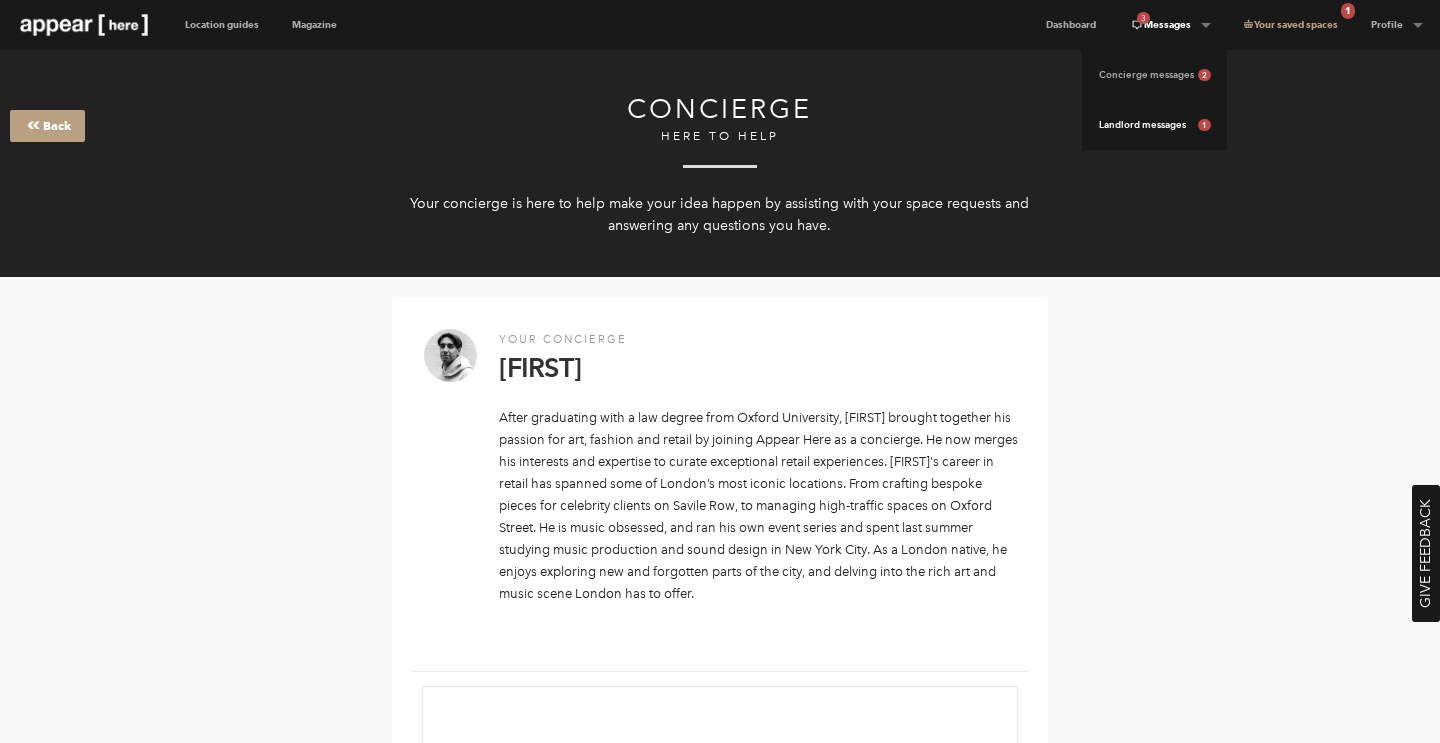 click on "Landlord messages
1" at bounding box center [1154, 125] 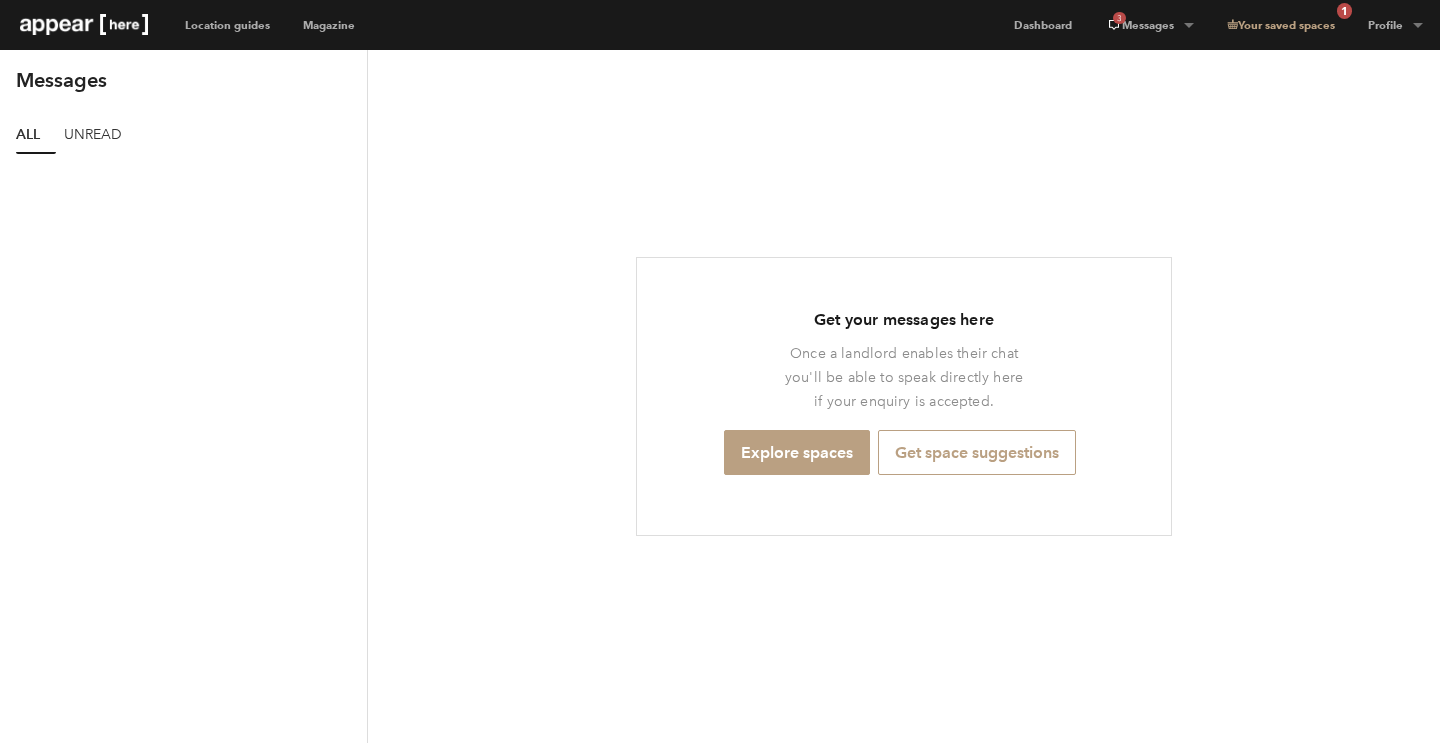 scroll, scrollTop: 0, scrollLeft: 0, axis: both 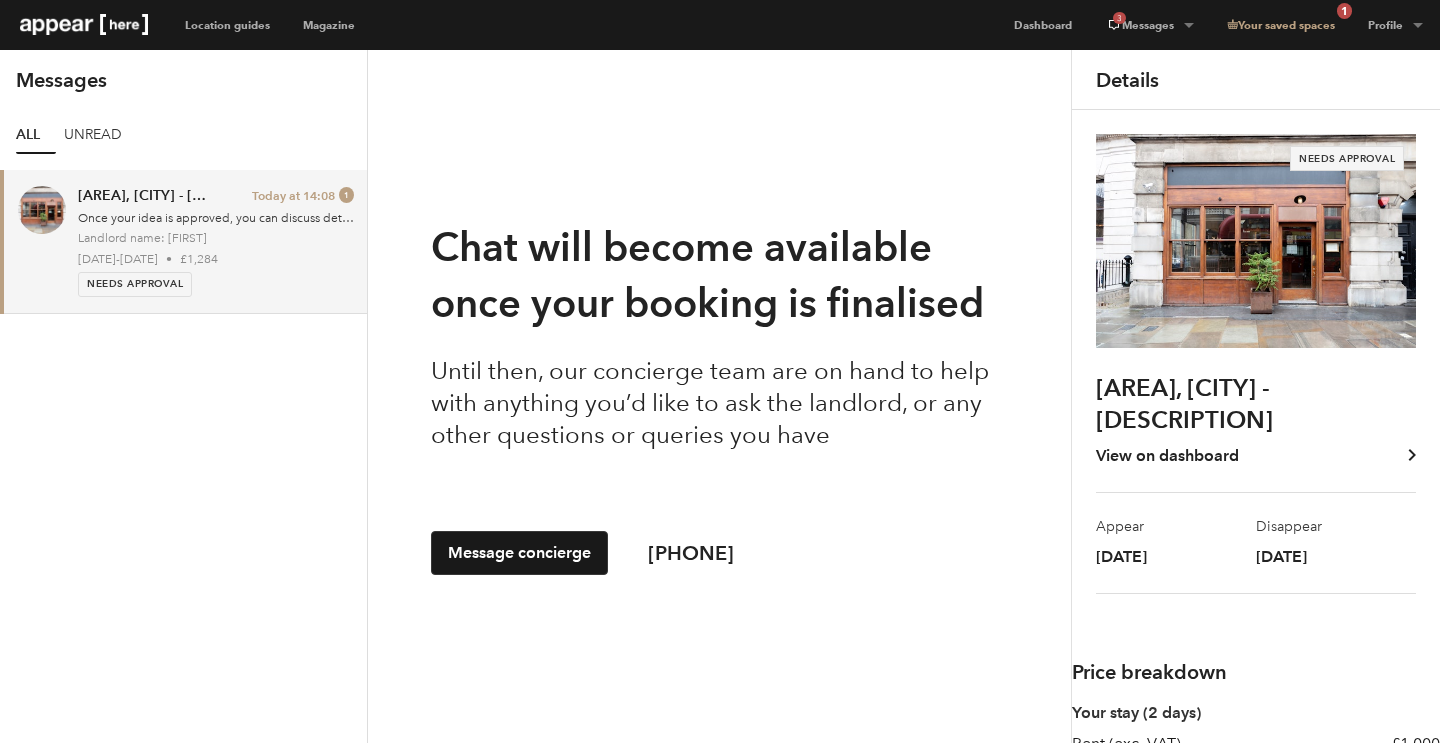 click on "Old Street, London - Elegant Restaurant Today at 14:08 1 Once your idea is approved, you can discuss details directly with the landlord. Landlord name: Toby 2 Aug  -  3 Aug • £1,284 Needs Approval" at bounding box center [216, 241] 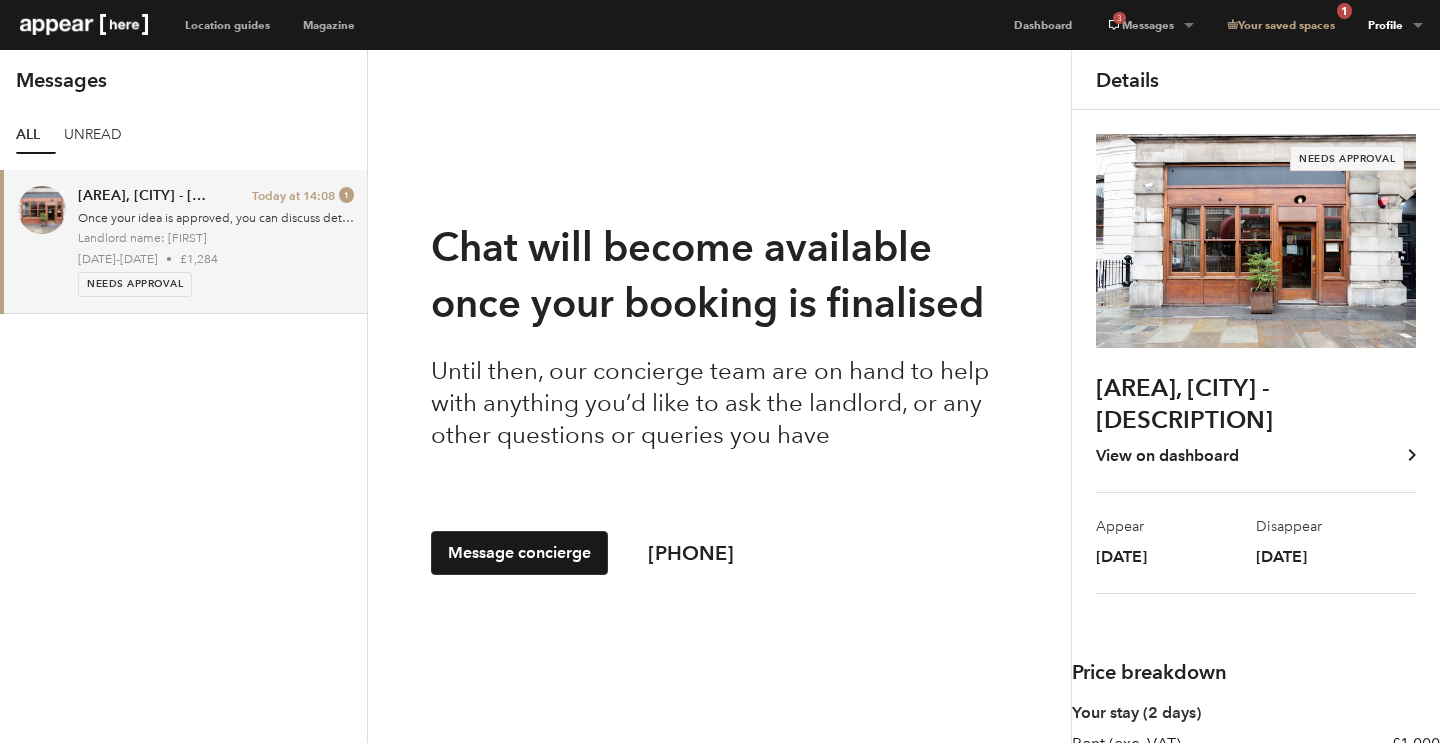 click on "Profile" at bounding box center [1149, 25] 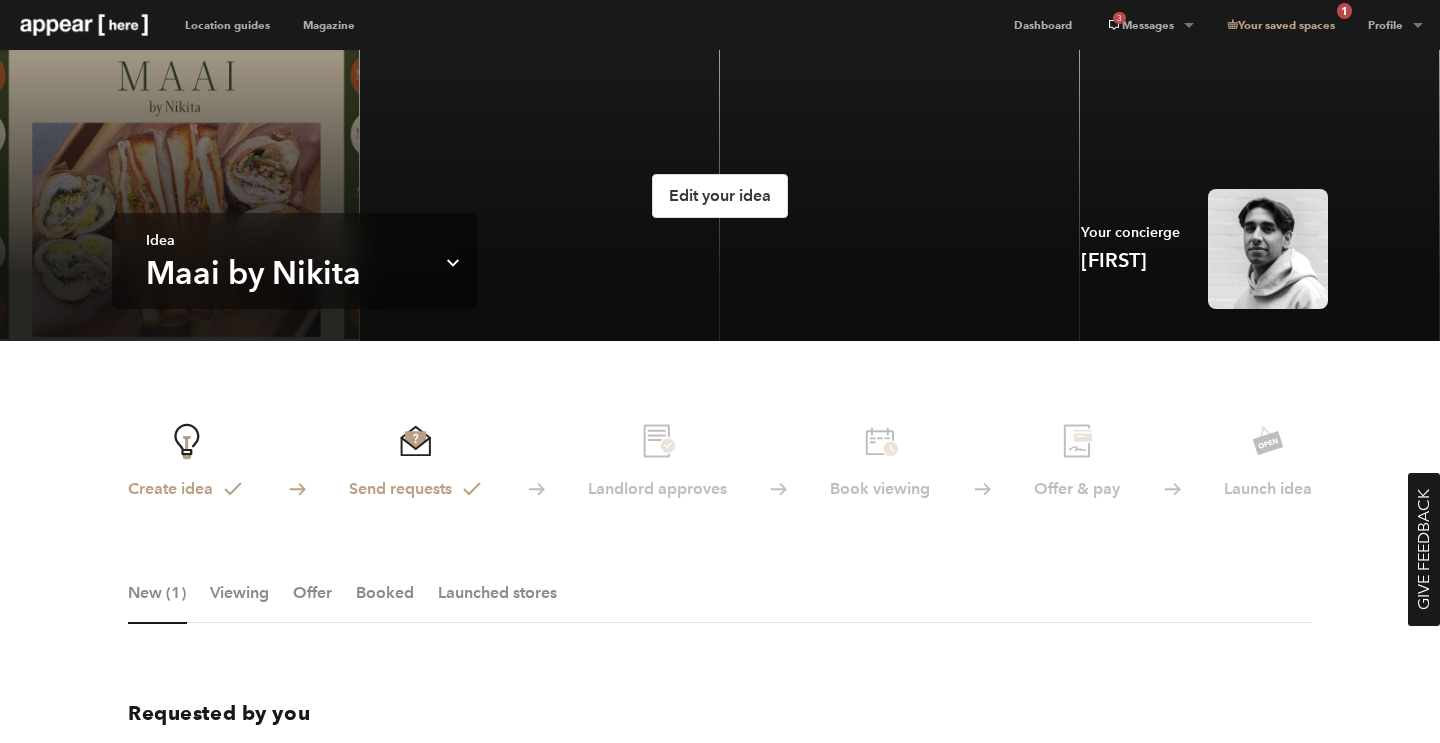 scroll, scrollTop: 0, scrollLeft: 0, axis: both 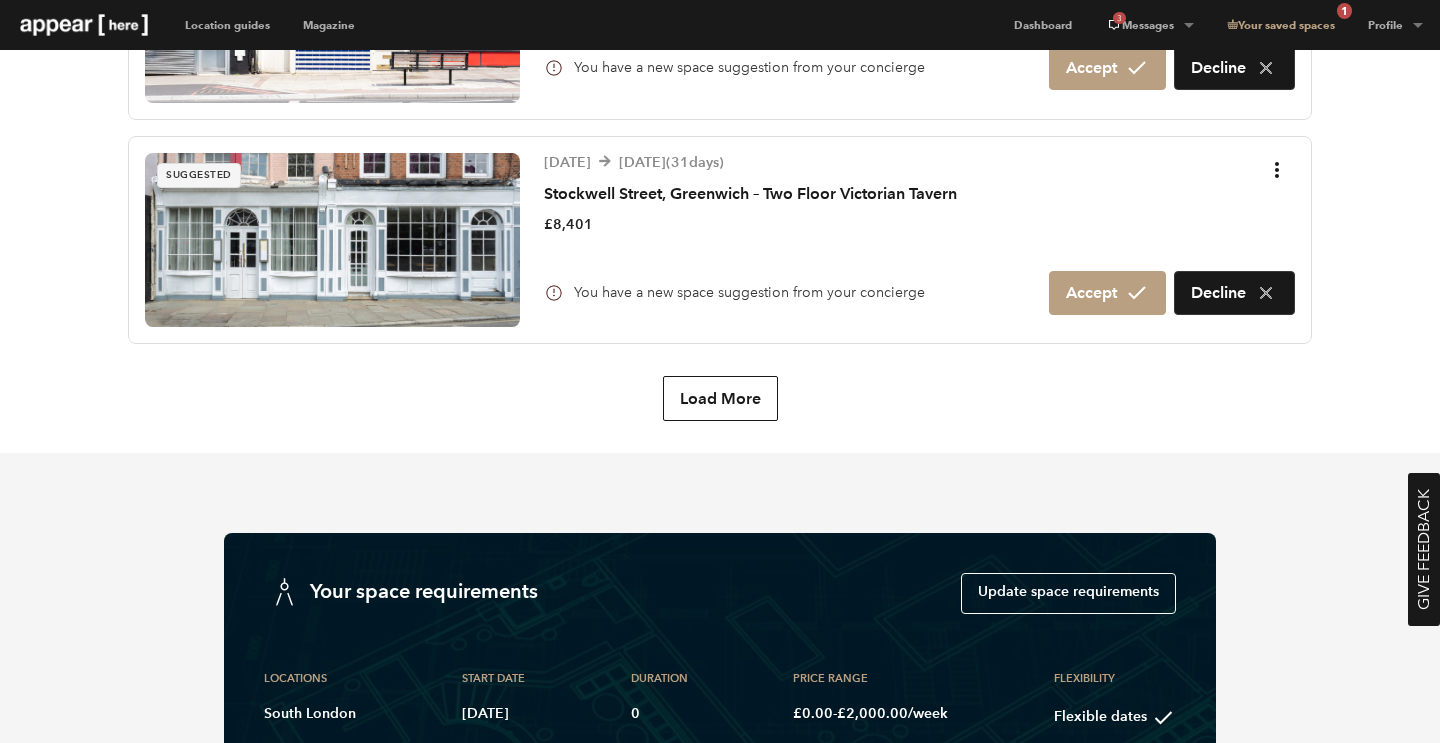 click on "2 [DATE]
Send requests
Landlord approves
Book viewing
Offer & pay
Launch idea New   (1) Viewing   Offer   Booked   Launched stores   Requested by you Needs Approval 2 [DATE]
3 [DATE]  ( 2  [DATE]) Old Street, [CITY] - Elegant Restaurant £1,284
Waiting on landlord
We recommend requesting 5 to 7 spaces to increase your chance of finding a space   Request another space
Request another space
Request another space
Request another space
Suggested by concierge suggested 1 [DATE]
31 [DATE]  ( 31  [DATE]) Brixton Hill - The Rustic Restaurant £6,049
You have a new space suggestion from your concierge Accept
Decline
suggested 1 [DATE]
31 [DATE]  ( 31  [DATE]) £8,401
Accept
Decline" at bounding box center (720, -464) 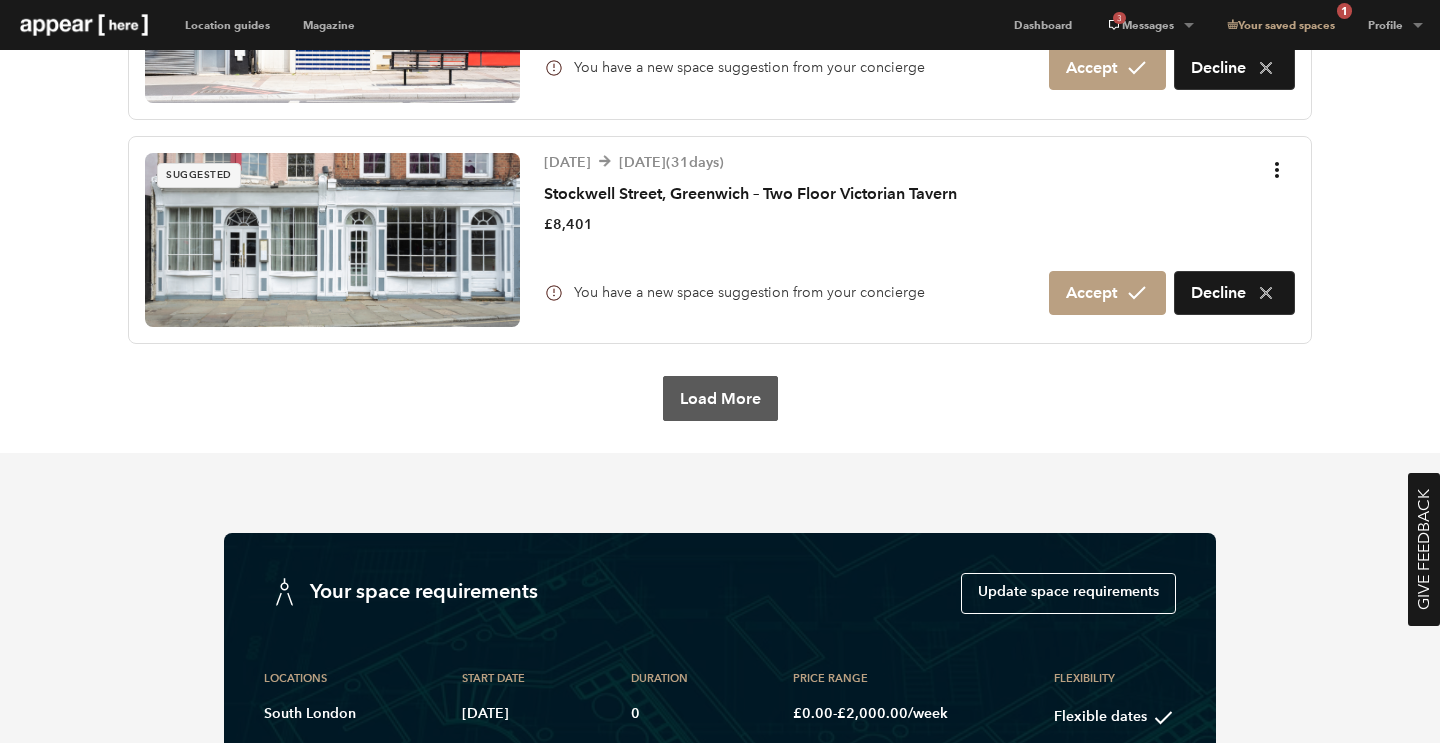 click on "Load More" at bounding box center (720, 398) 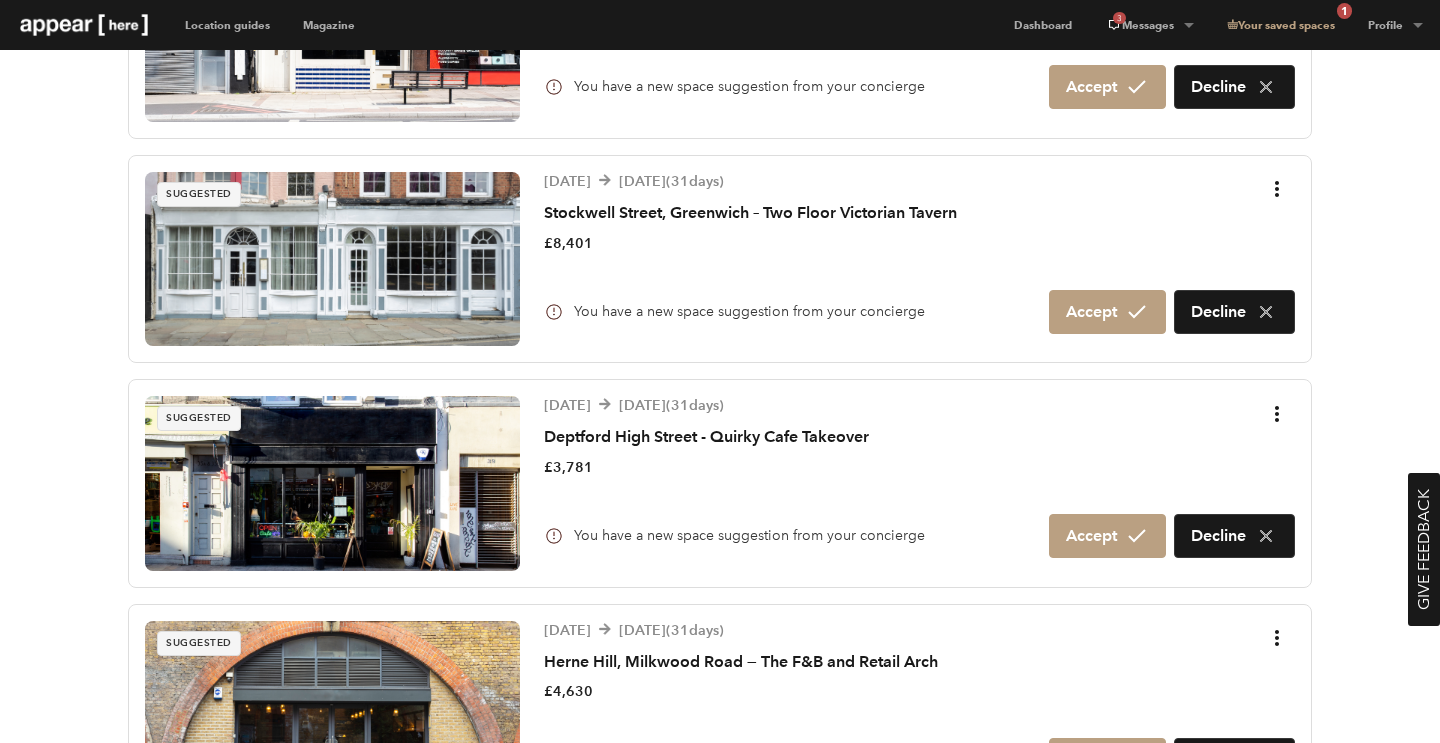 drag, startPoint x: 984, startPoint y: 27, endPoint x: 982, endPoint y: 99, distance: 72.02777 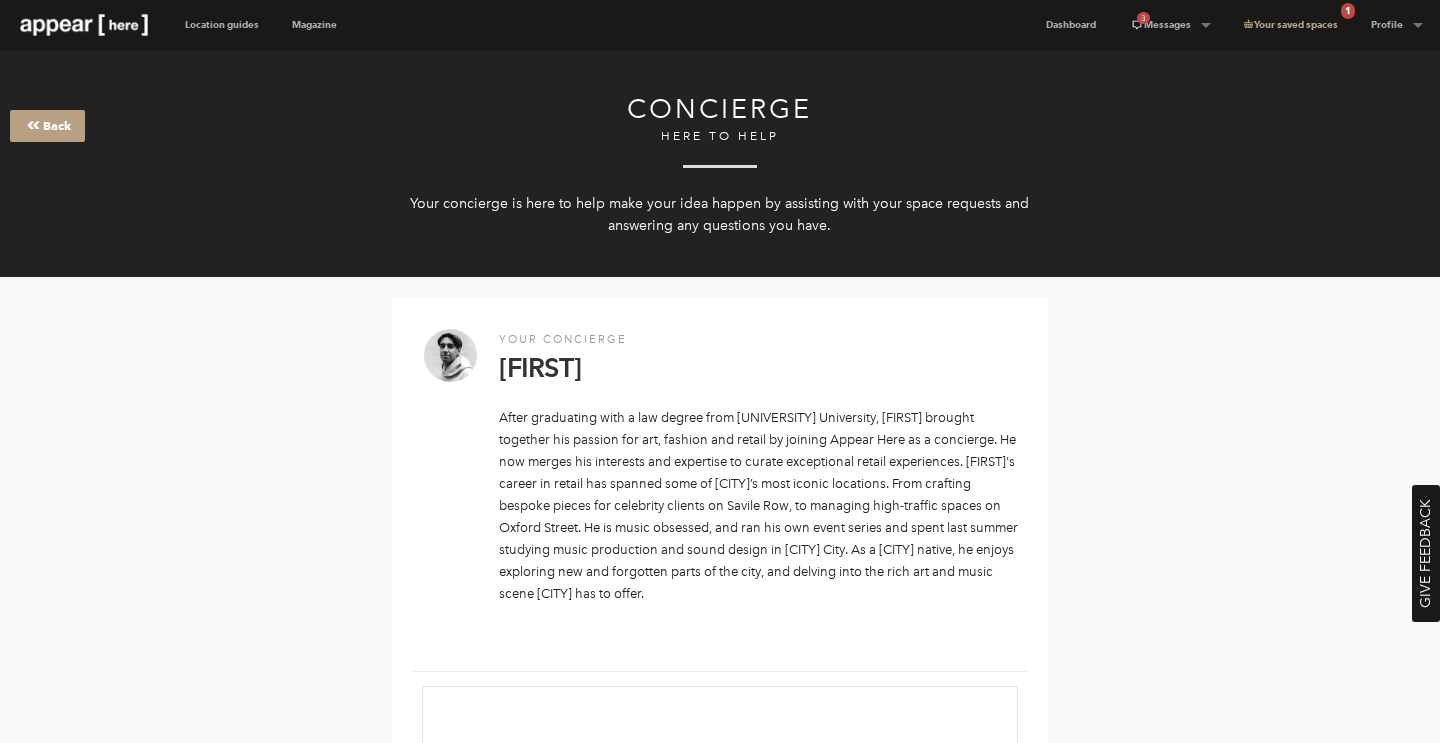 scroll, scrollTop: 0, scrollLeft: 0, axis: both 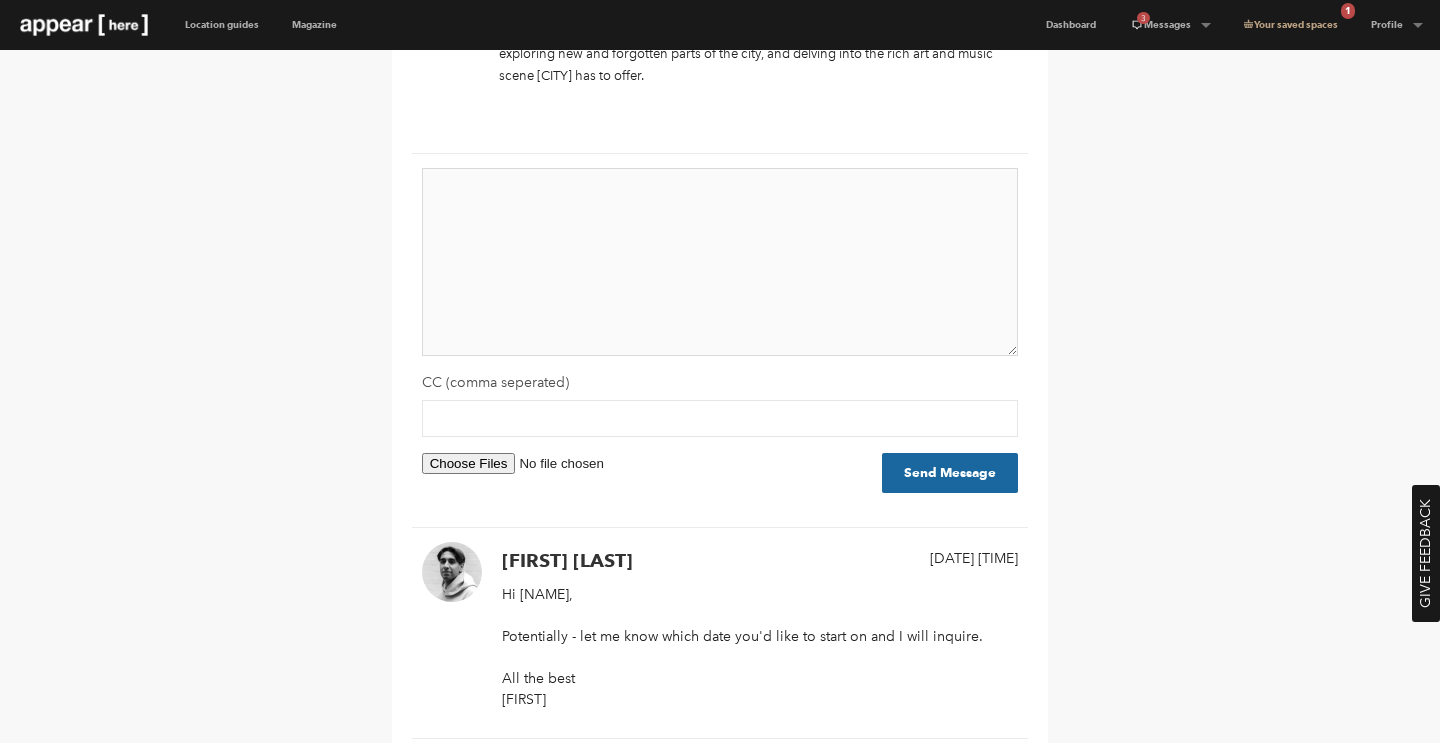 click at bounding box center [720, 262] 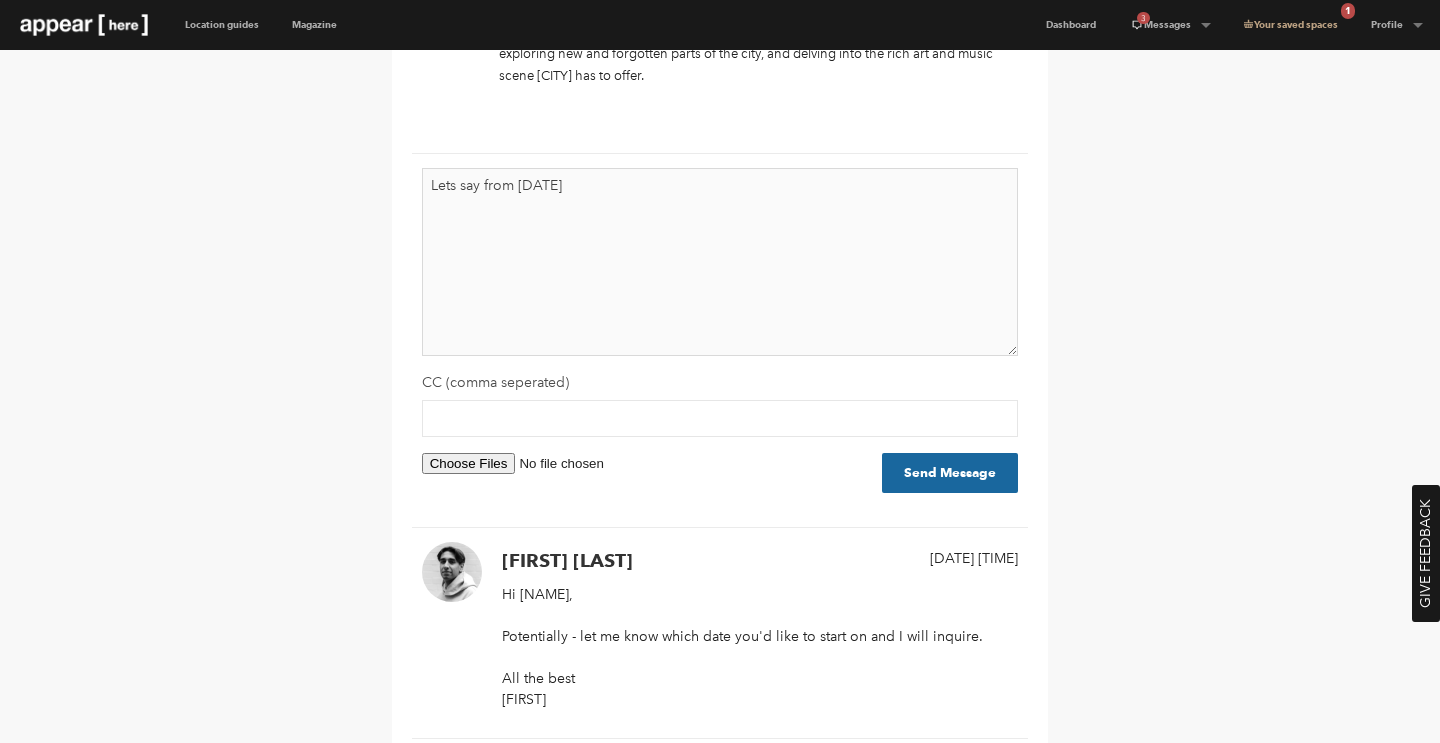 type on "Lets say from [DATE]" 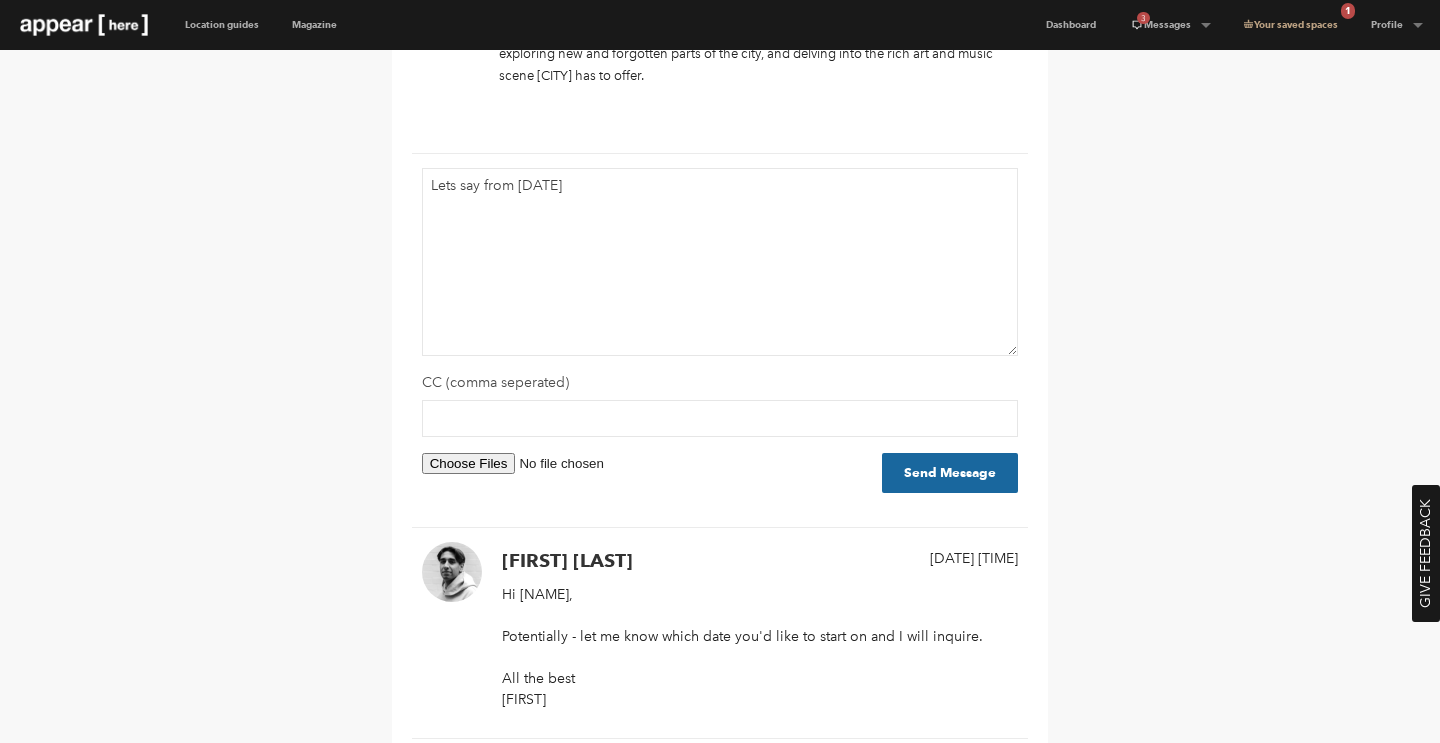 click on "Send Message" at bounding box center [950, 483] 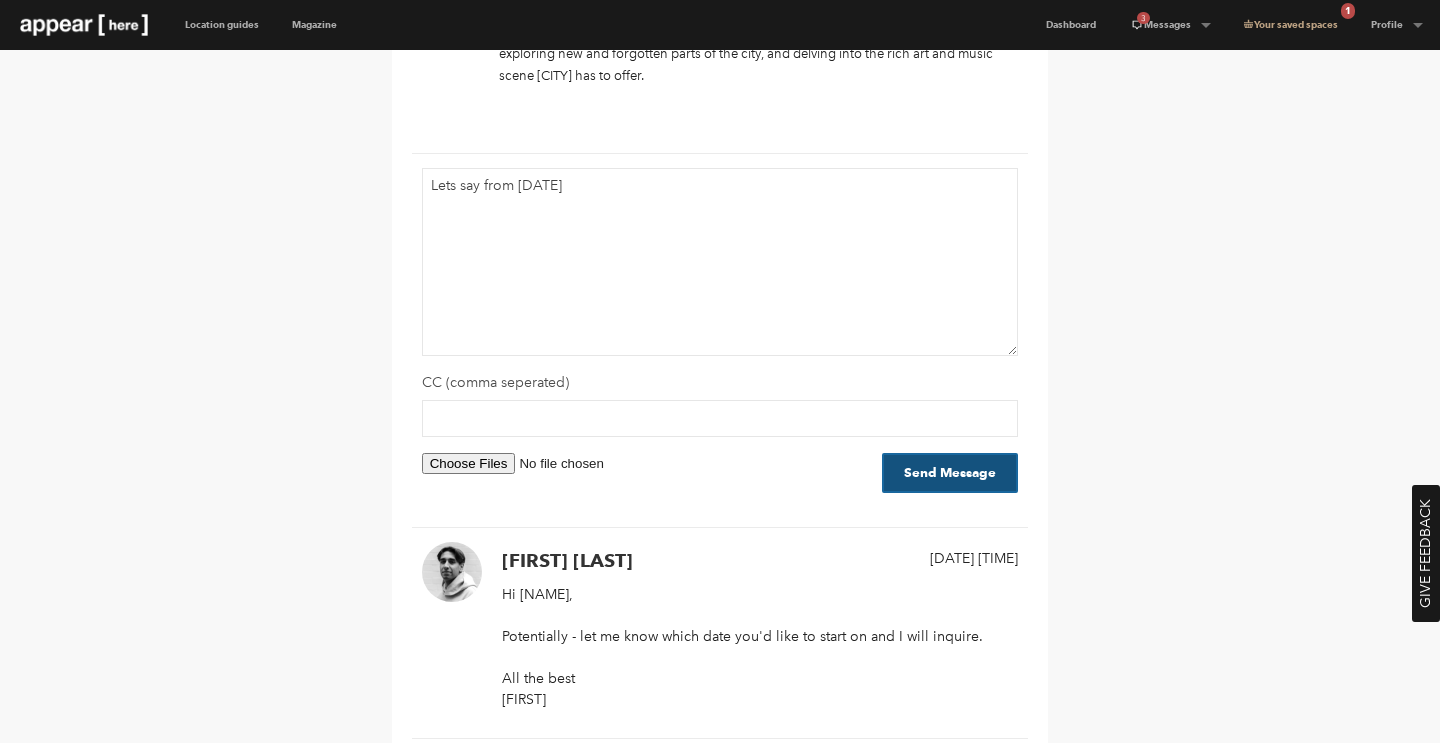 click on "Send Message" at bounding box center (950, 473) 